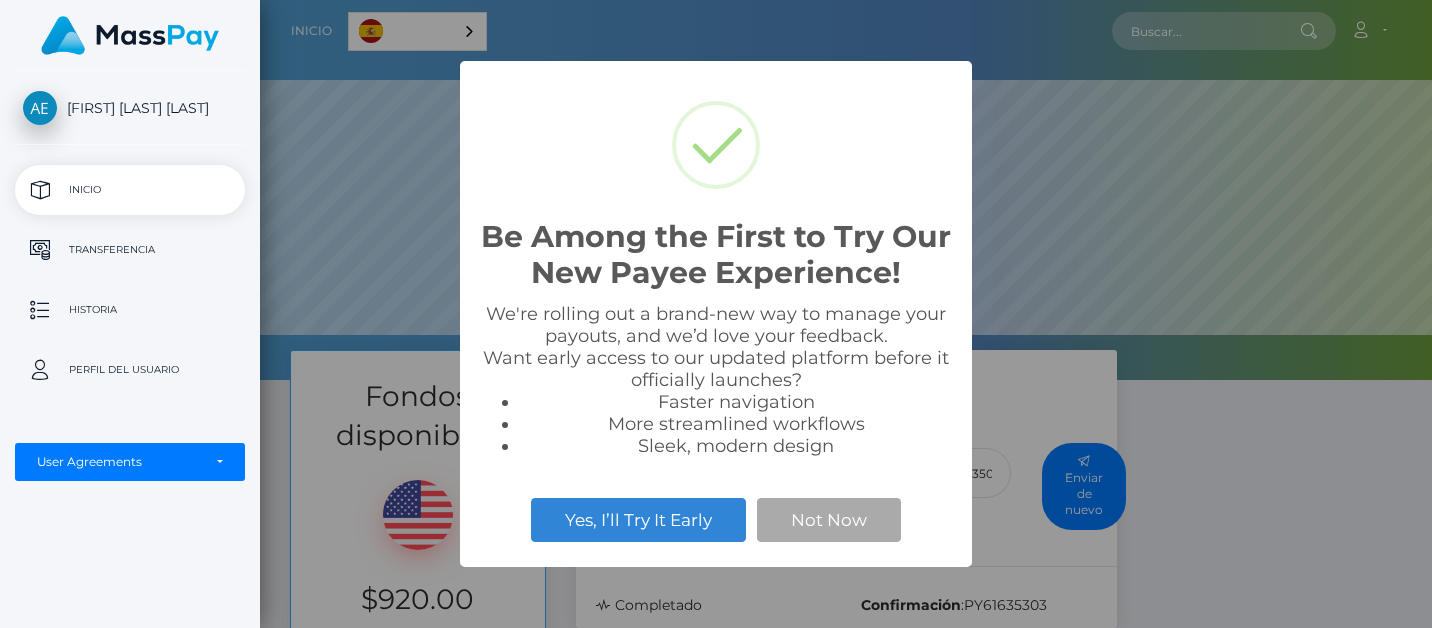 scroll, scrollTop: 0, scrollLeft: 0, axis: both 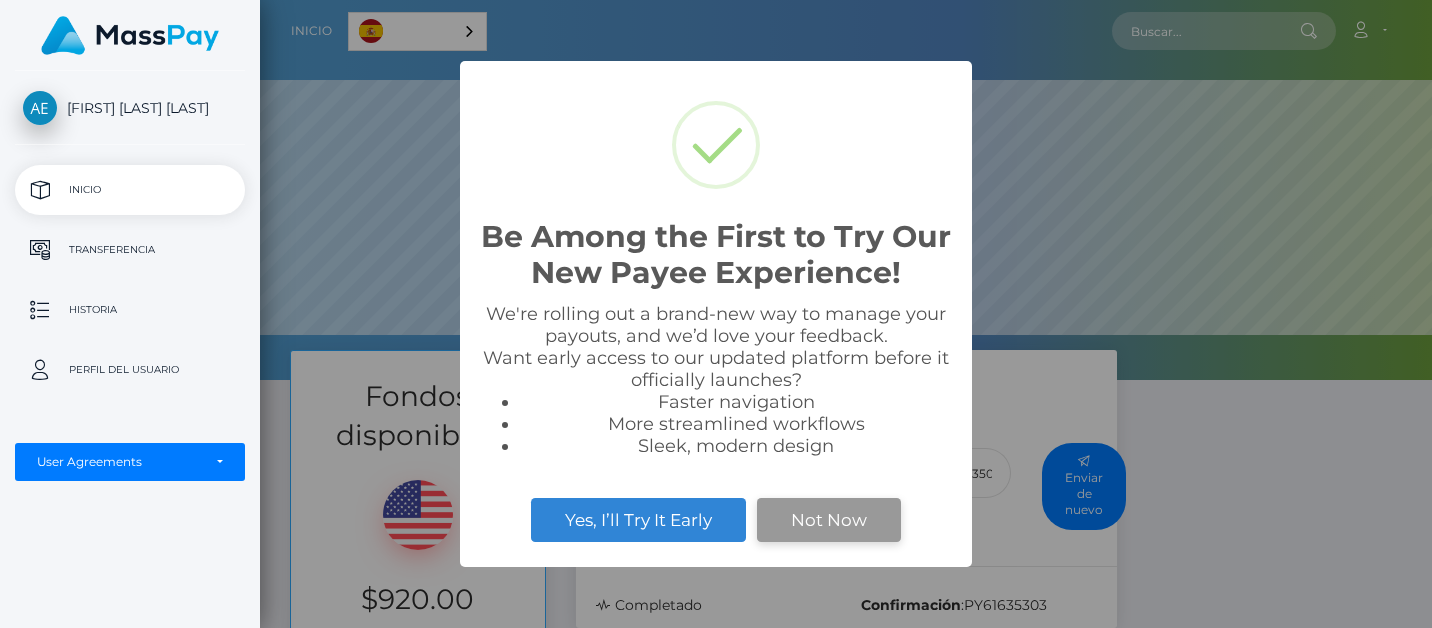 click on "Not Now" at bounding box center (829, 520) 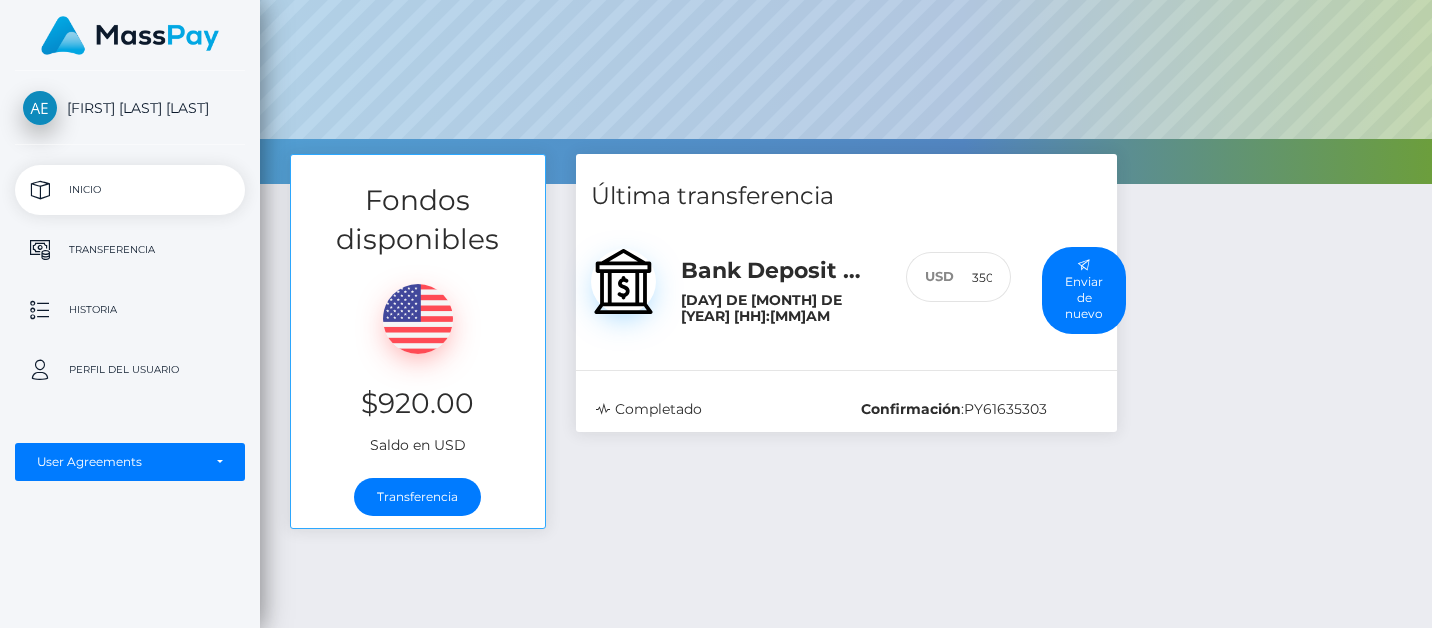scroll, scrollTop: 210, scrollLeft: 0, axis: vertical 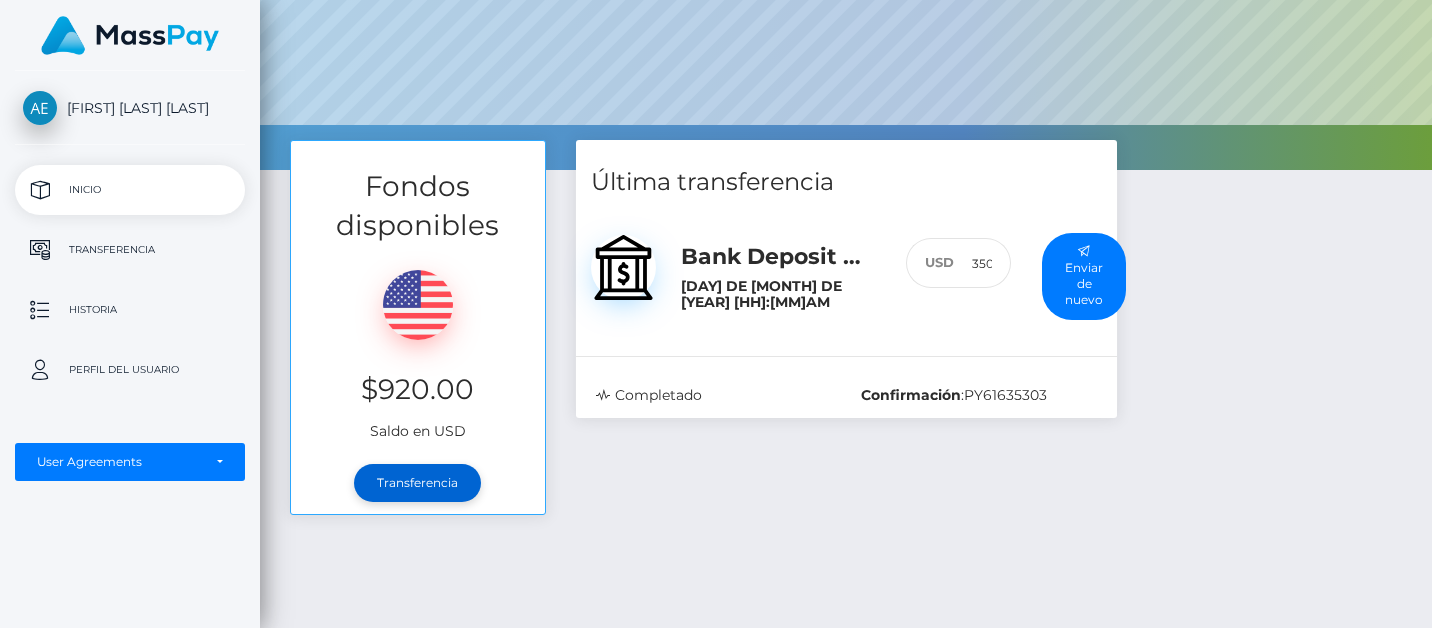 click on "Transferencia" at bounding box center [417, 483] 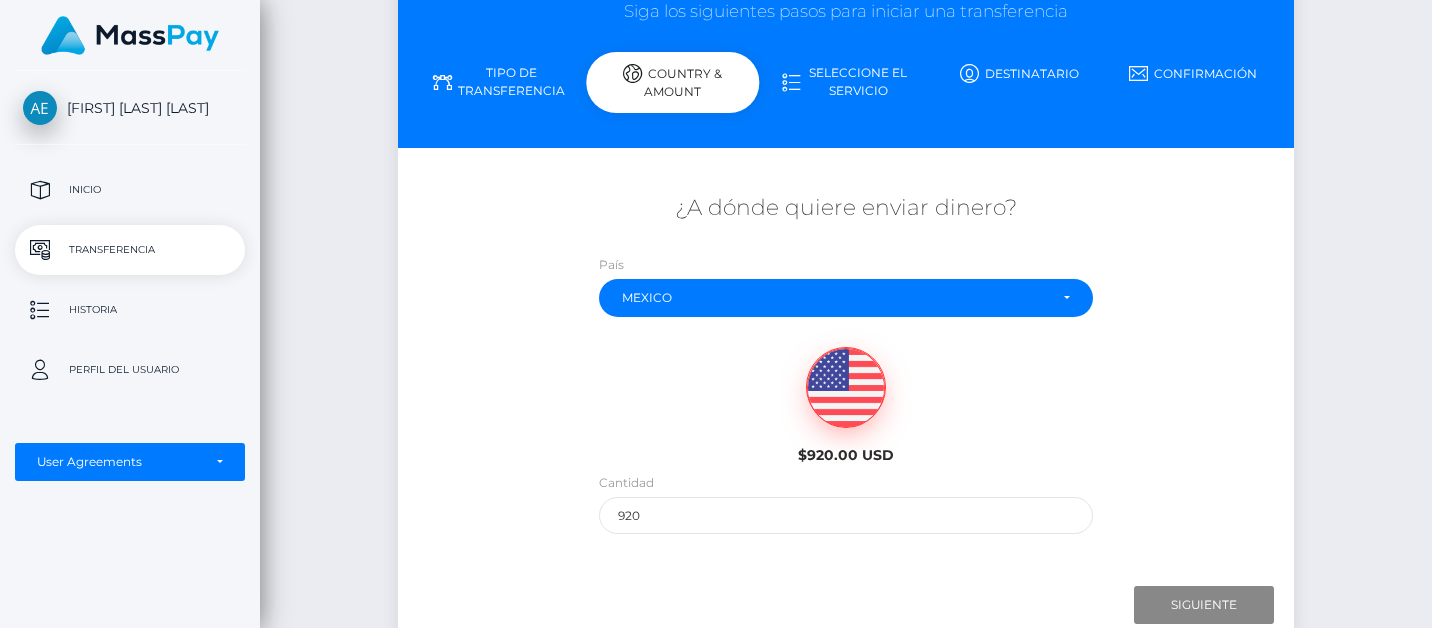 scroll, scrollTop: 208, scrollLeft: 0, axis: vertical 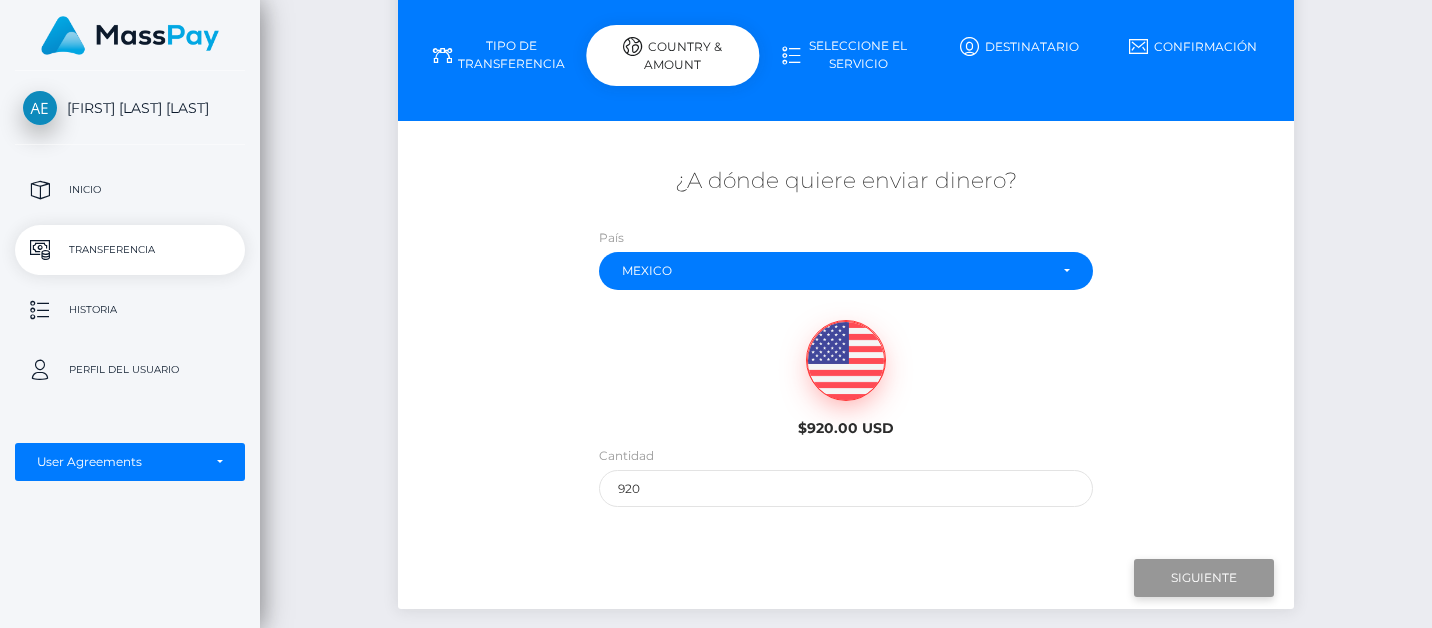 click on "Next" at bounding box center (1204, 578) 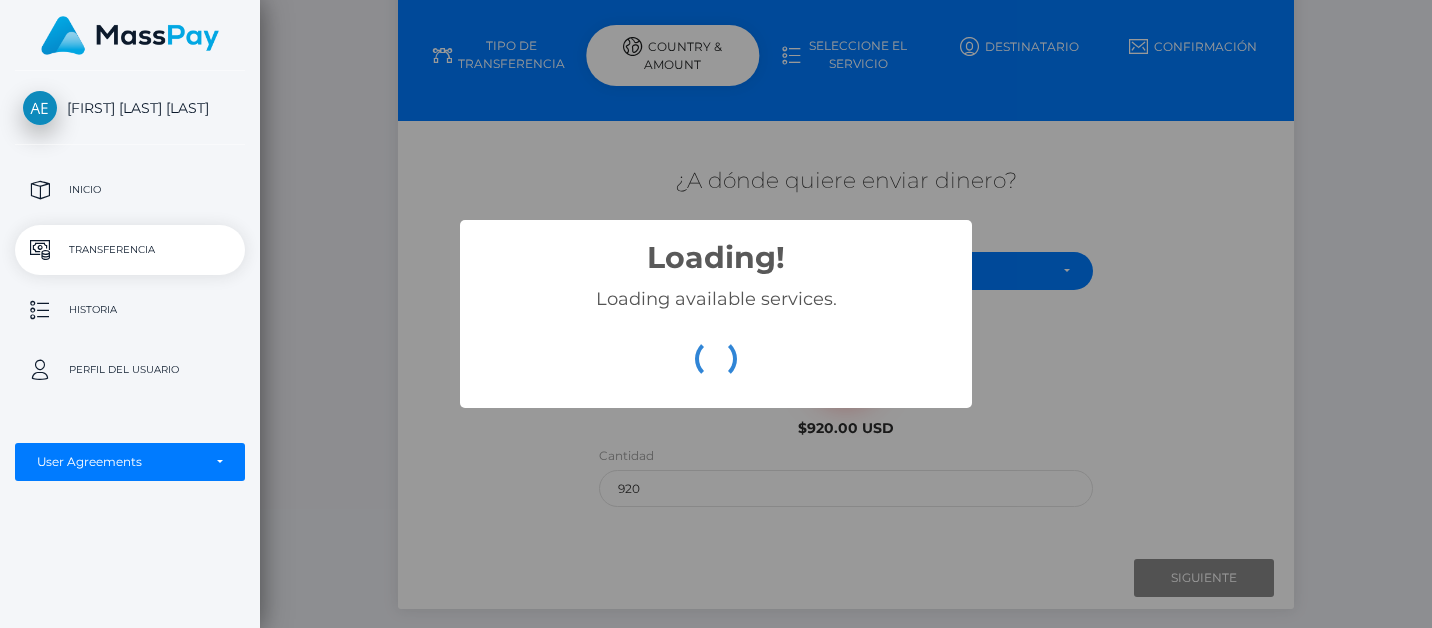scroll, scrollTop: 257, scrollLeft: 0, axis: vertical 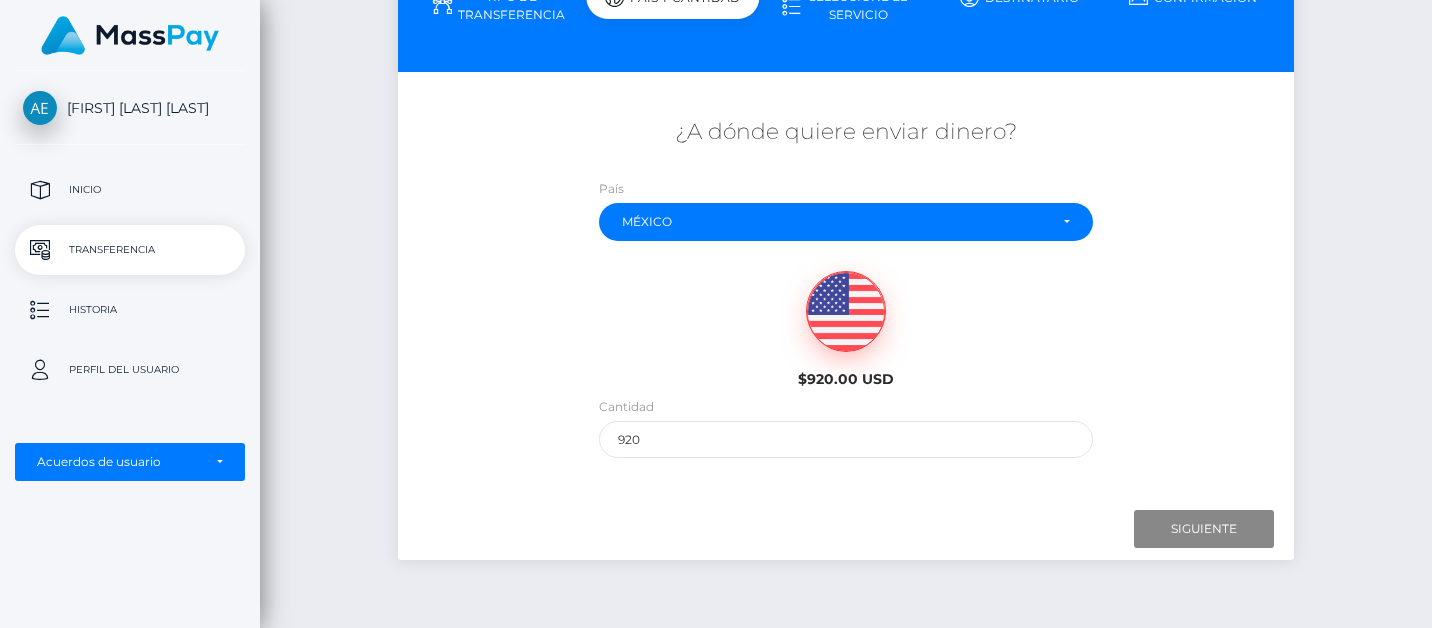 click on "Cantidad
920" at bounding box center [845, 432] 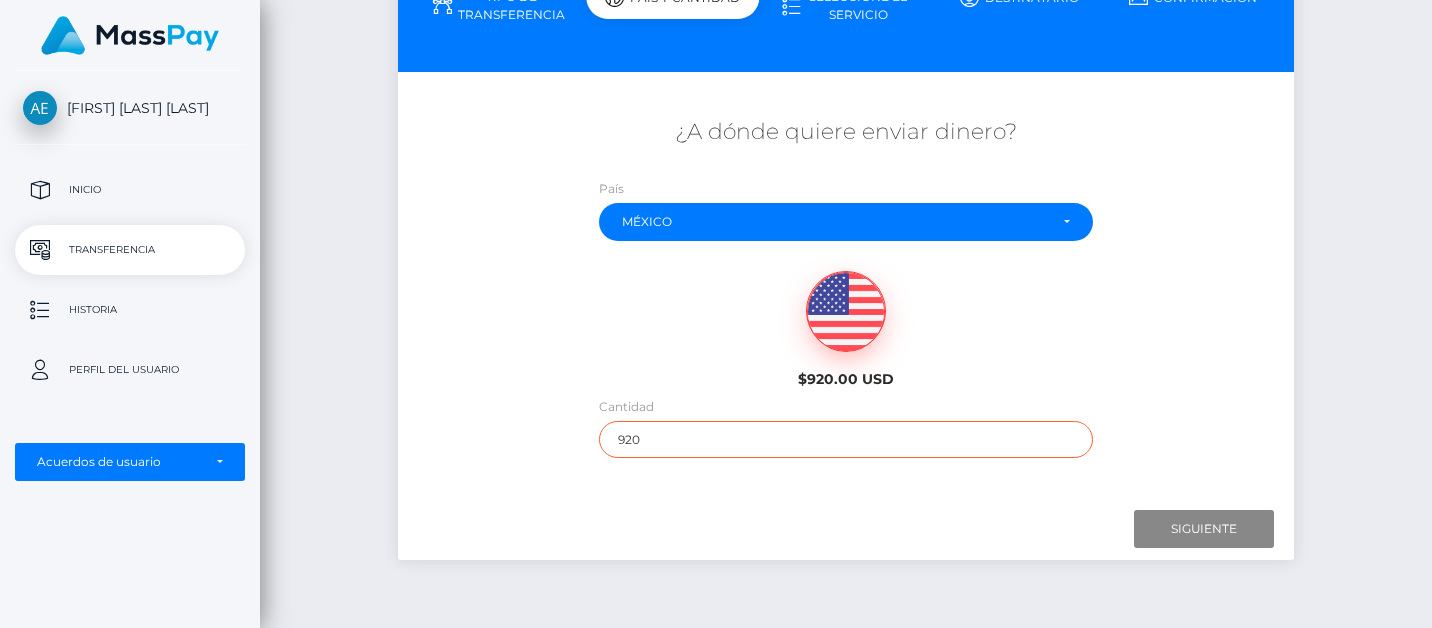 click on "920" at bounding box center (845, 439) 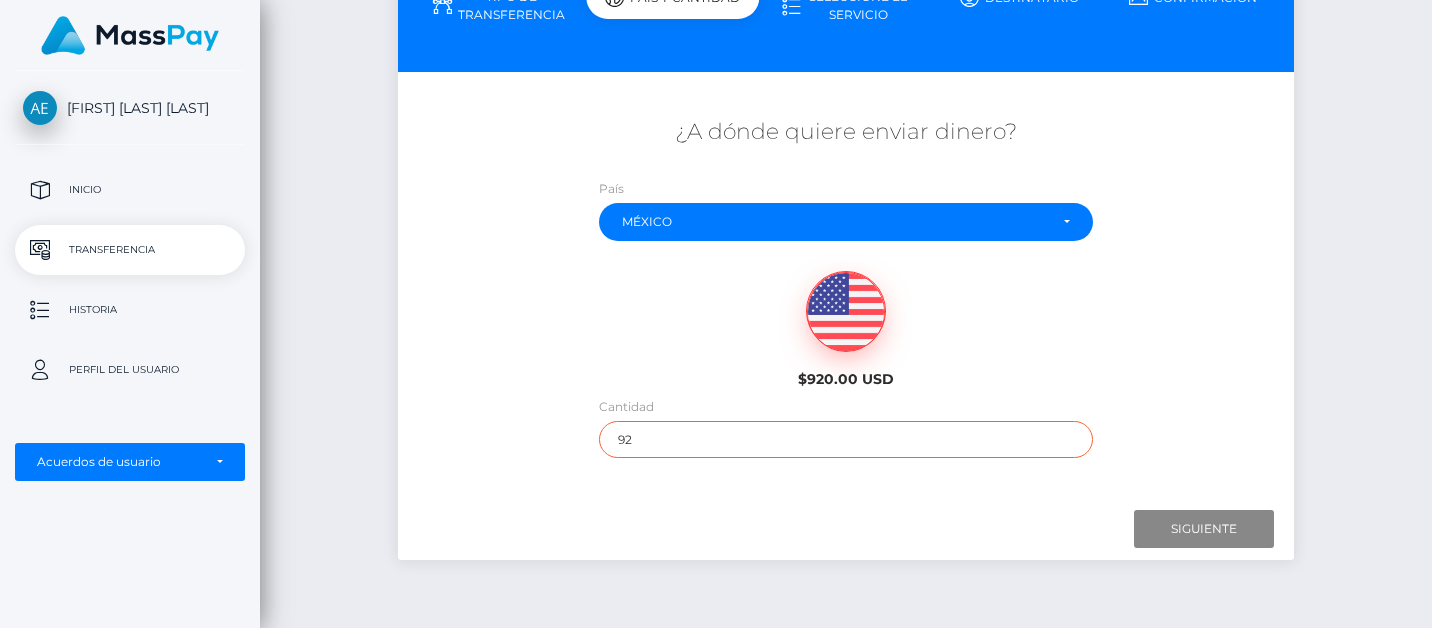 type on "9" 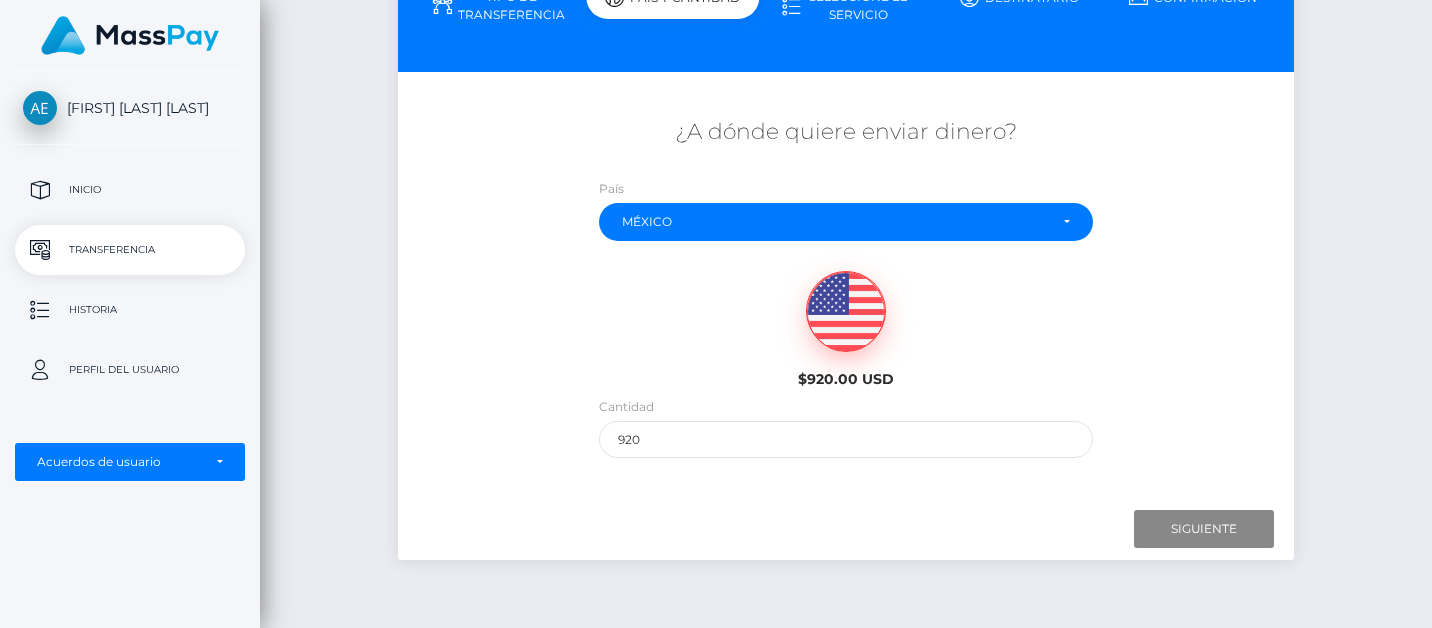 click on "¿A dónde quiere enviar dinero?
País
Abjasia
Afganistán
Albania
Argelia
Samoa Americana   Andorra   Angola   Anguila" at bounding box center (846, 285) 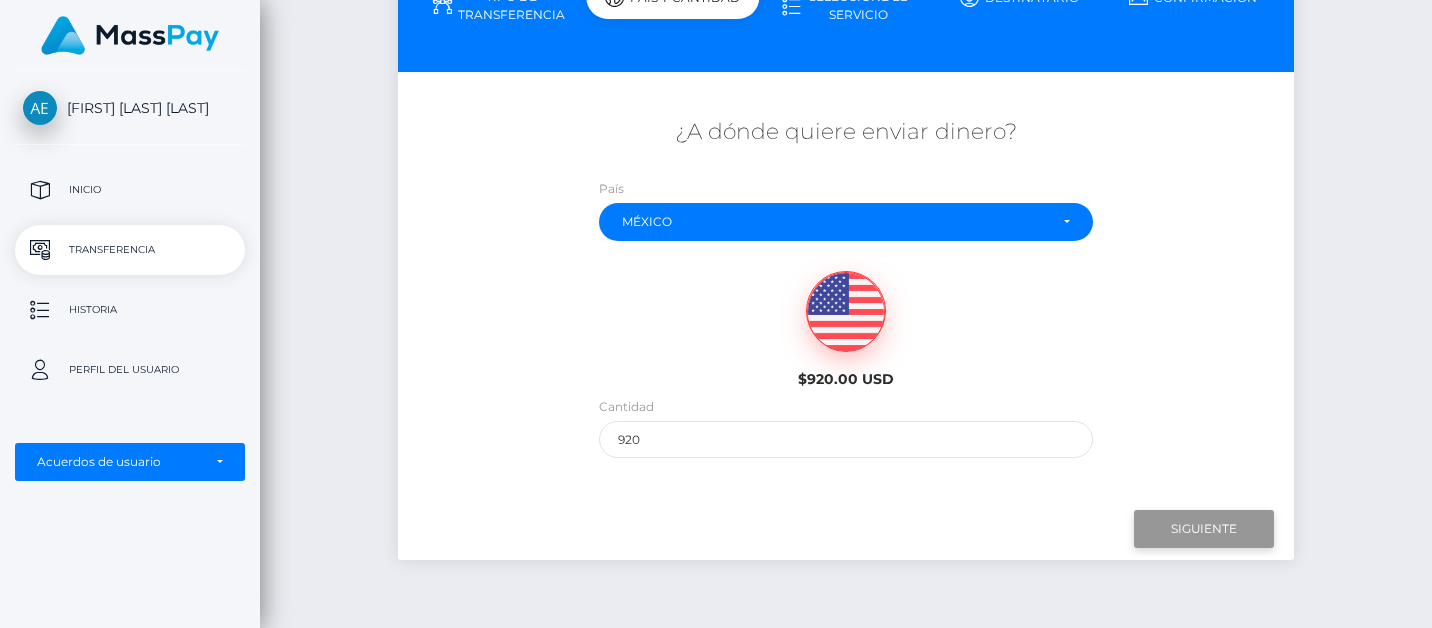 click on "Siguiente" at bounding box center (1204, 529) 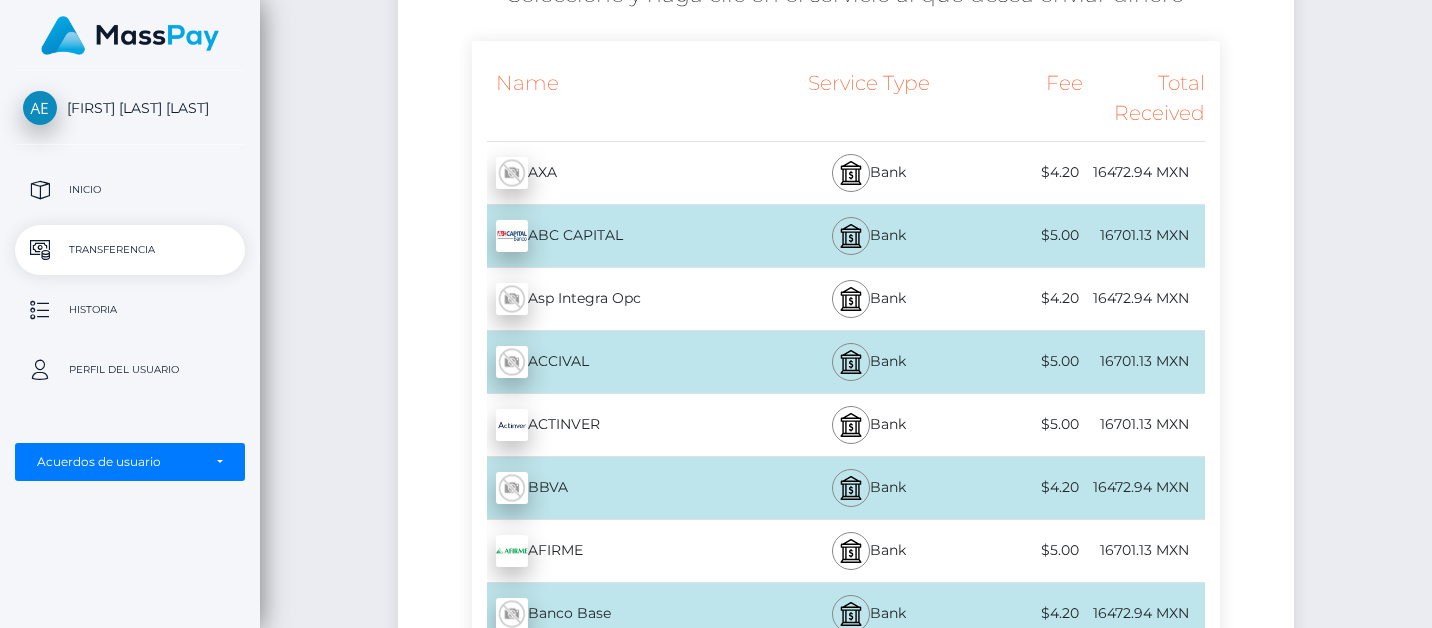 scroll, scrollTop: 400, scrollLeft: 0, axis: vertical 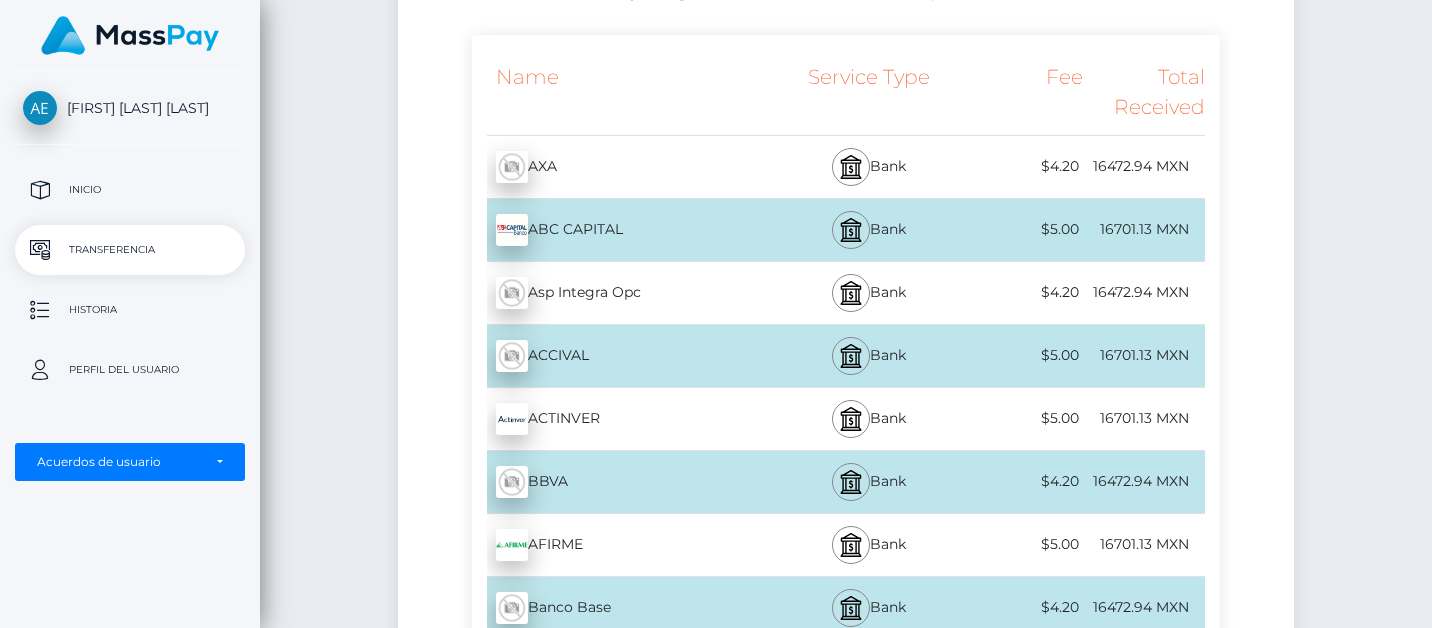 click on "16701.13 MXN" at bounding box center [1144, 229] 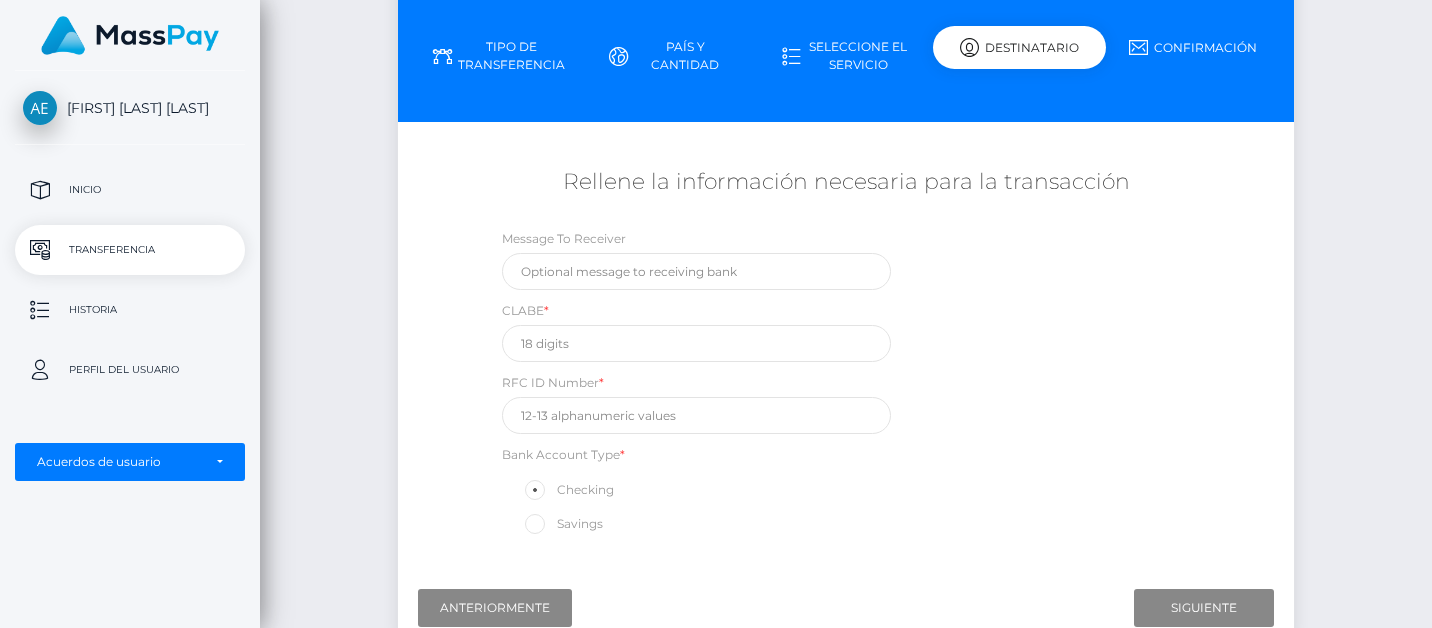 scroll, scrollTop: 209, scrollLeft: 0, axis: vertical 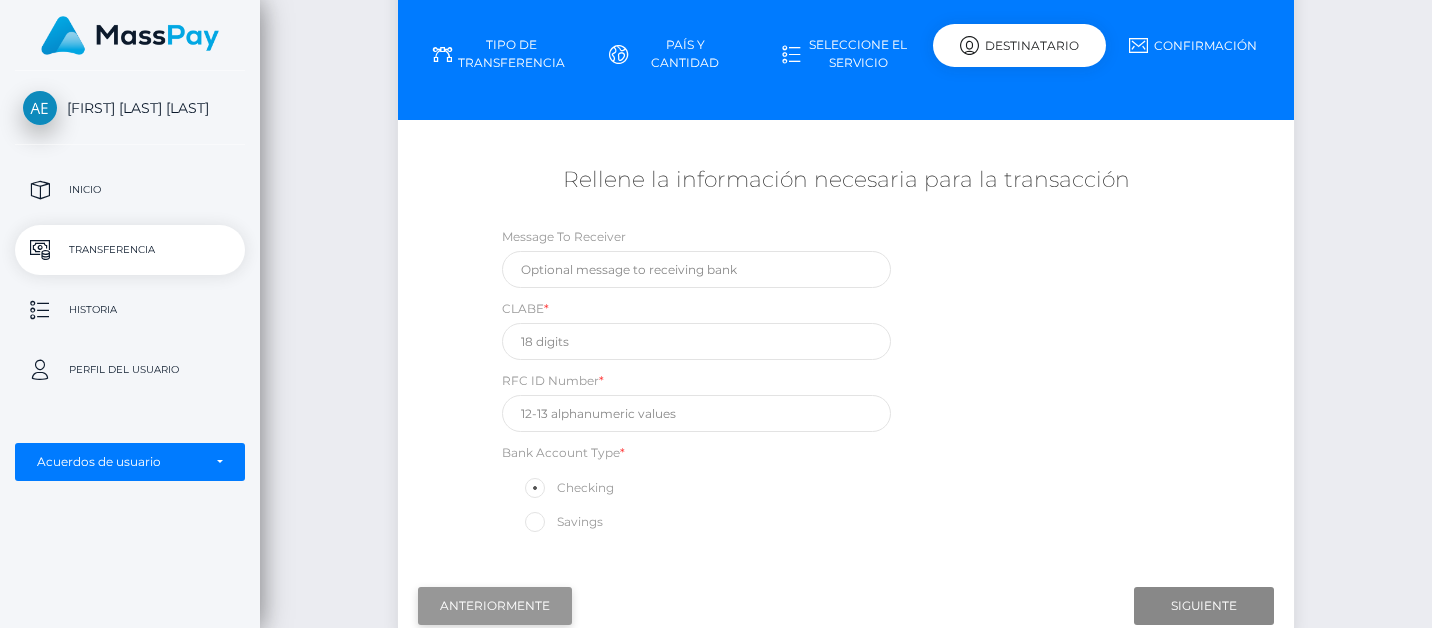 click on "Anteriormente" at bounding box center (495, 606) 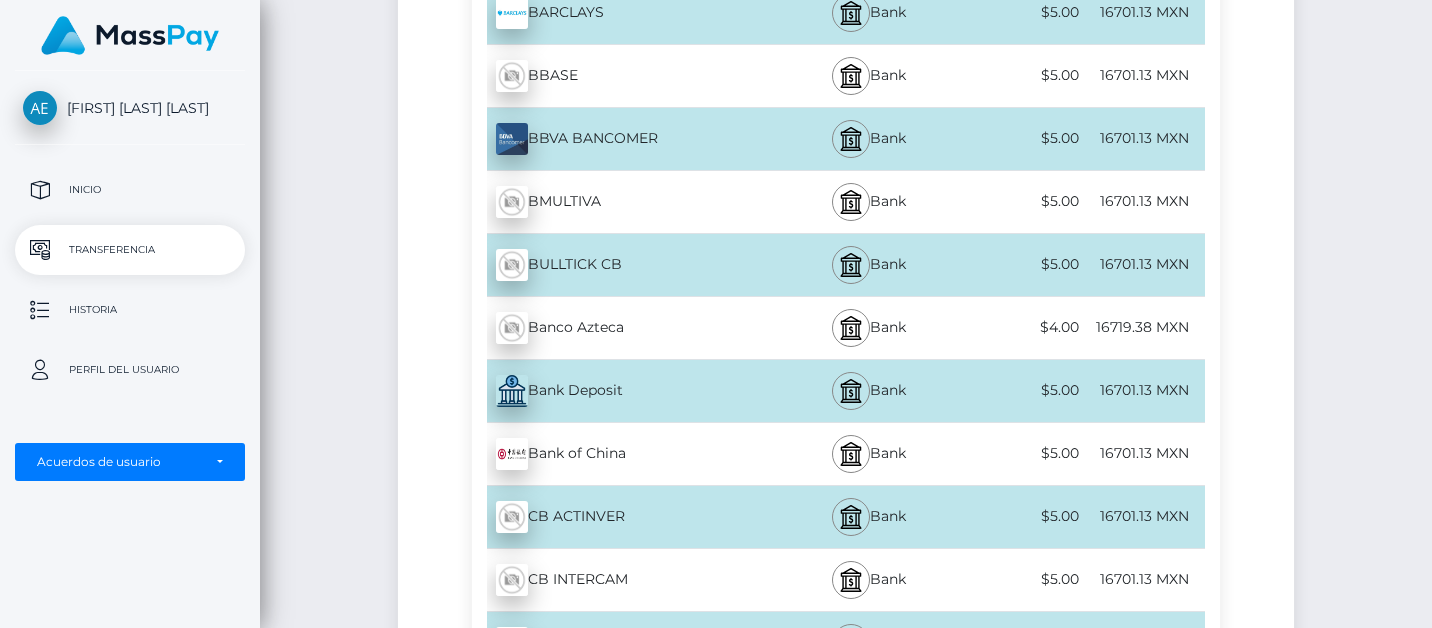 scroll, scrollTop: 3039, scrollLeft: 0, axis: vertical 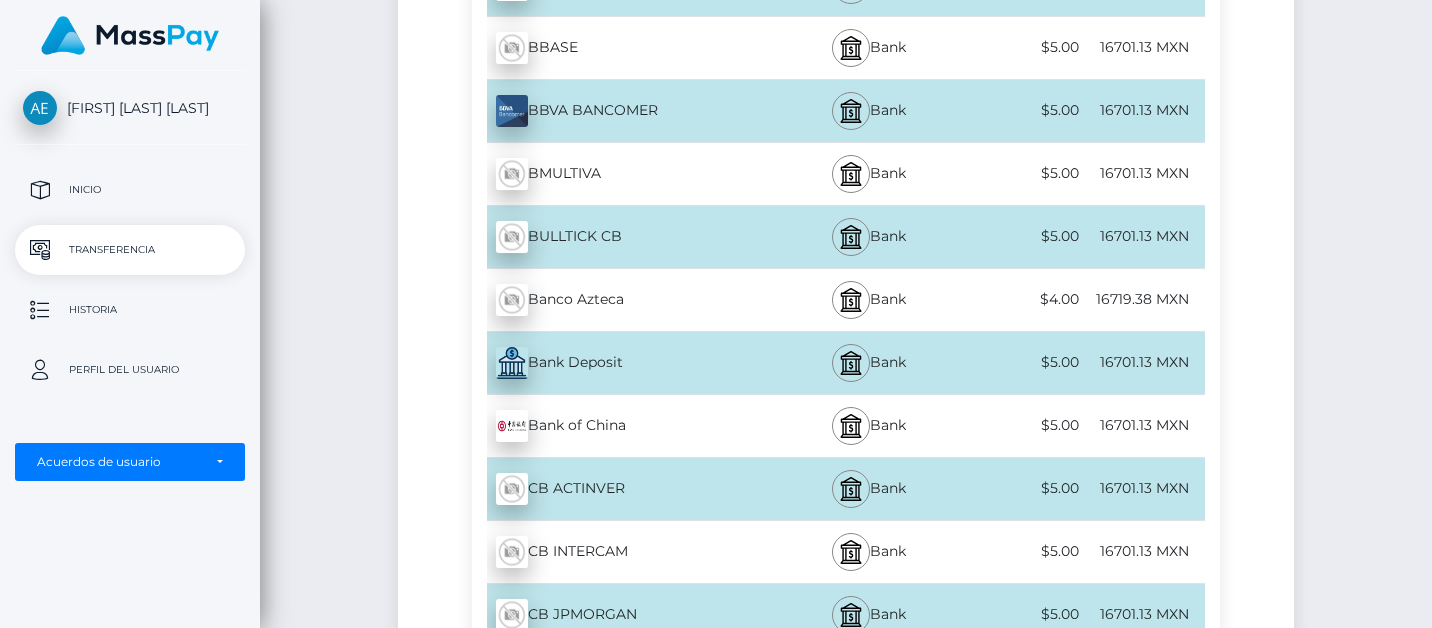 click on "16701.13 MXN" at bounding box center [1144, 362] 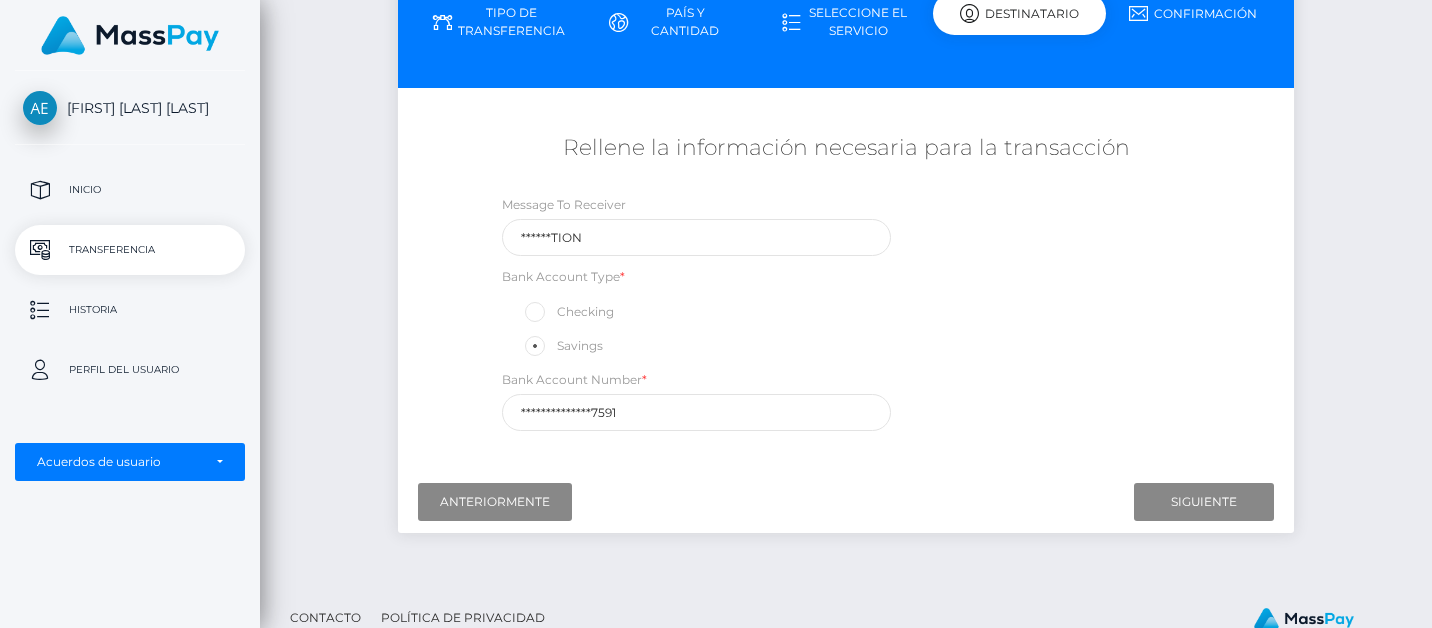 scroll, scrollTop: 263, scrollLeft: 0, axis: vertical 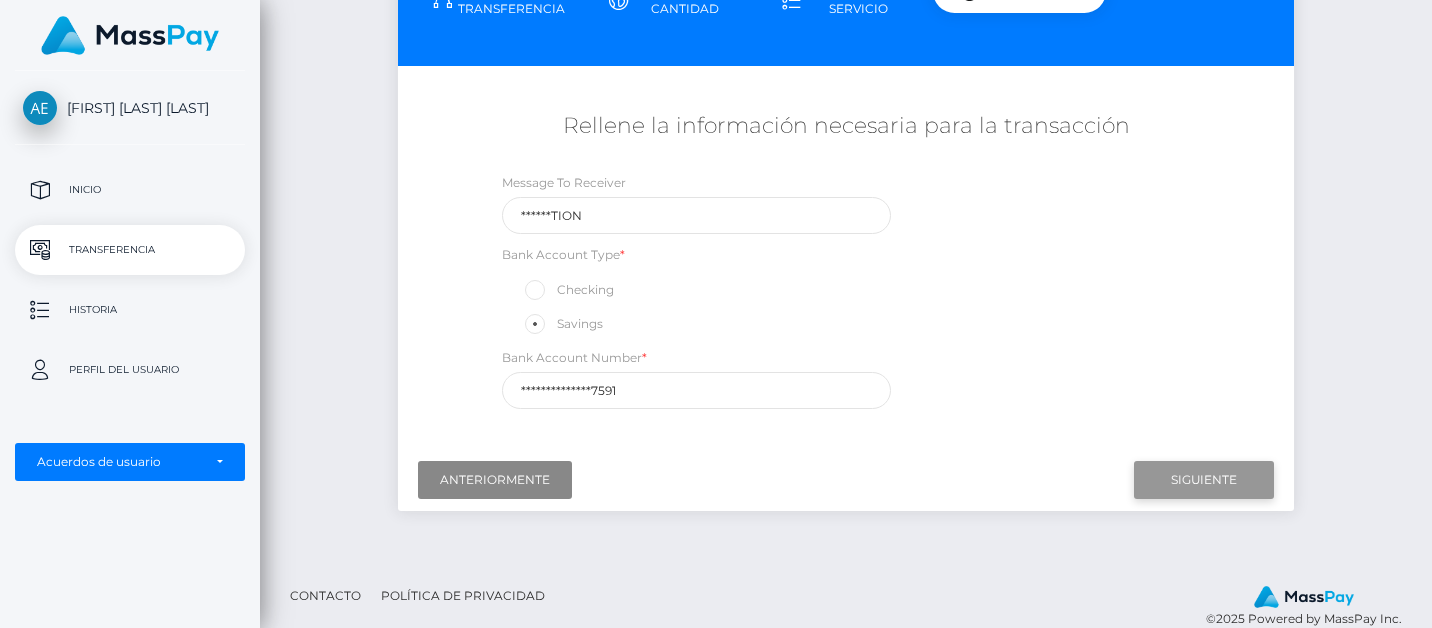 click on "Siguiente" at bounding box center (1204, 480) 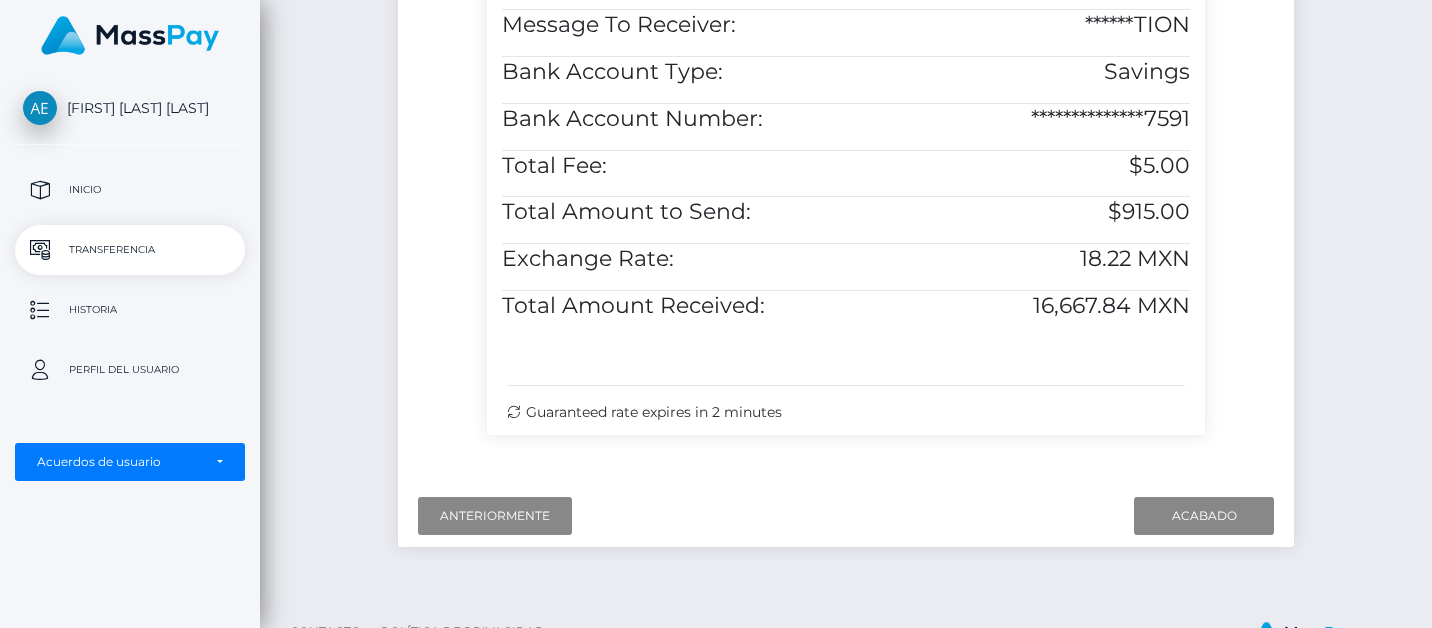 scroll, scrollTop: 727, scrollLeft: 0, axis: vertical 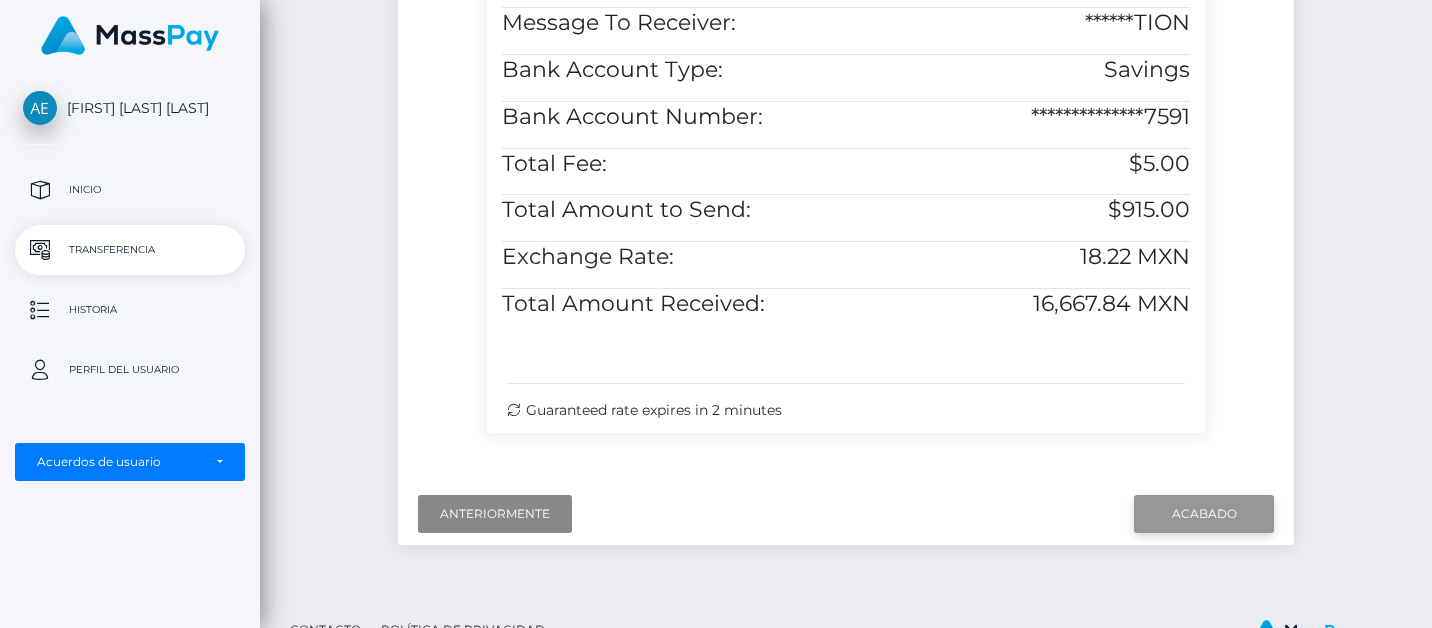 click on "Acabado" at bounding box center (1204, 514) 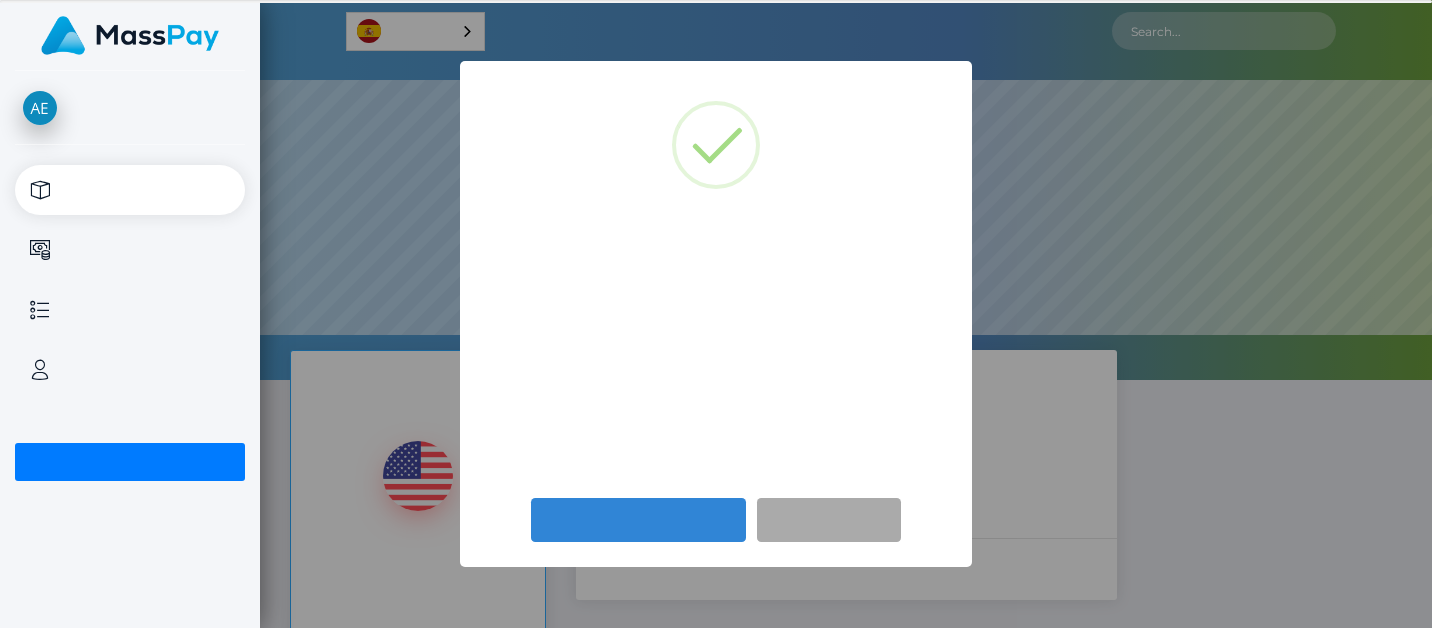 scroll, scrollTop: 0, scrollLeft: 0, axis: both 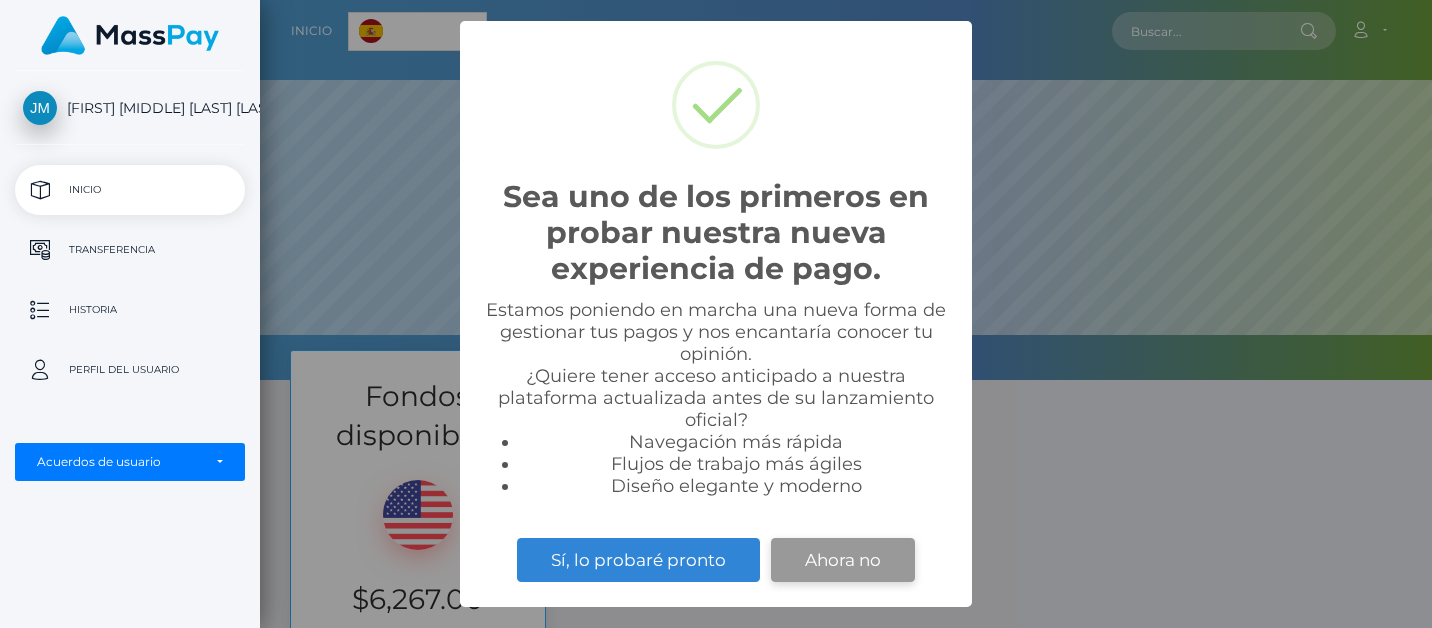 click on "Ahora no" at bounding box center [843, 560] 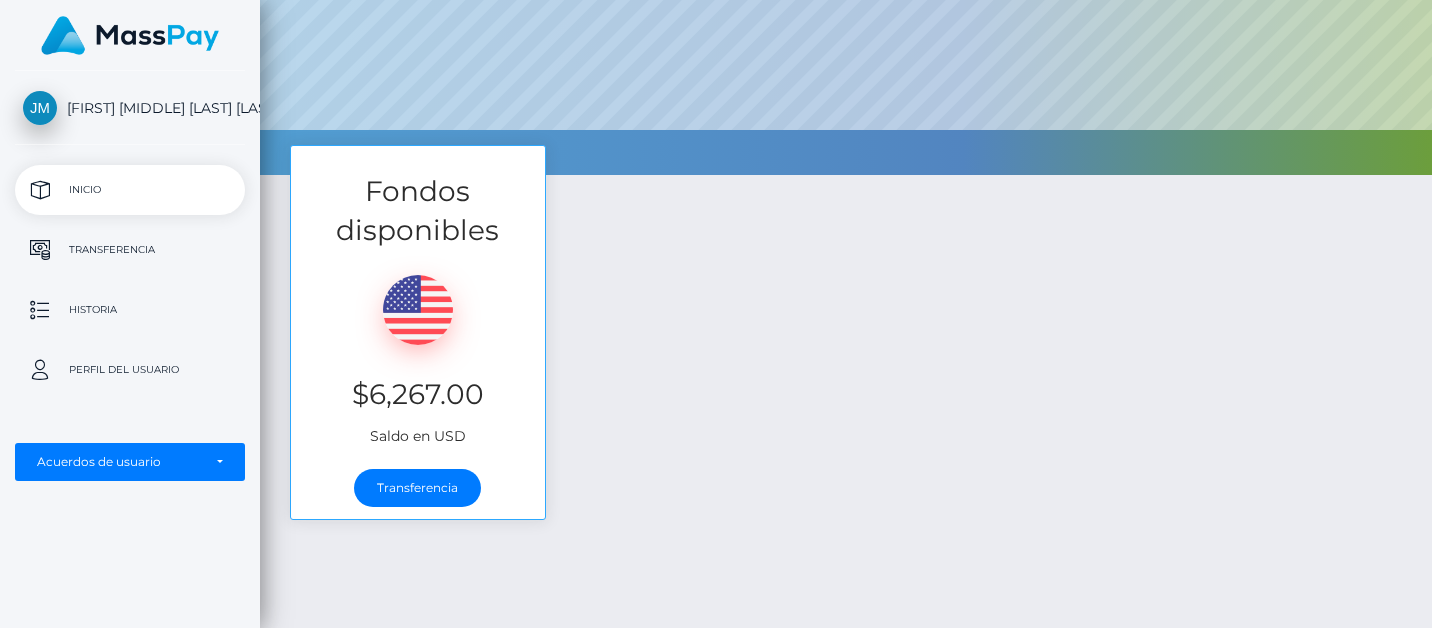 scroll, scrollTop: 207, scrollLeft: 0, axis: vertical 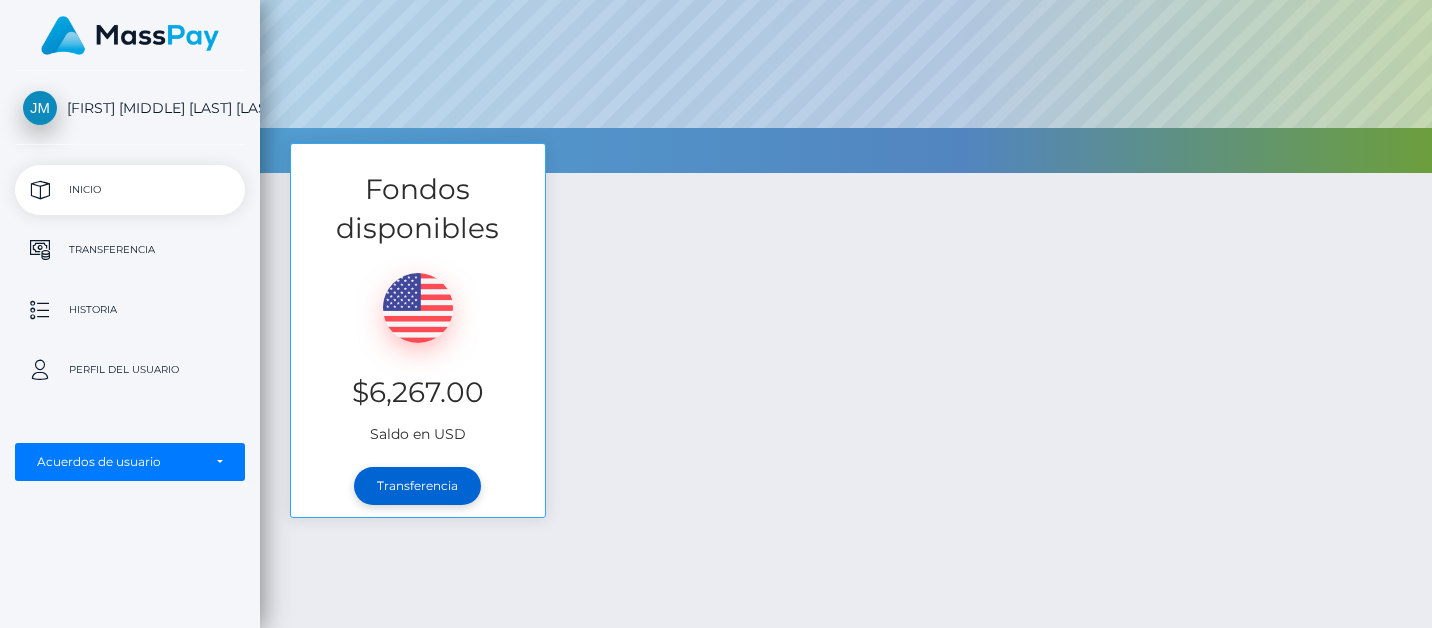 click on "Transferencia" at bounding box center [417, 486] 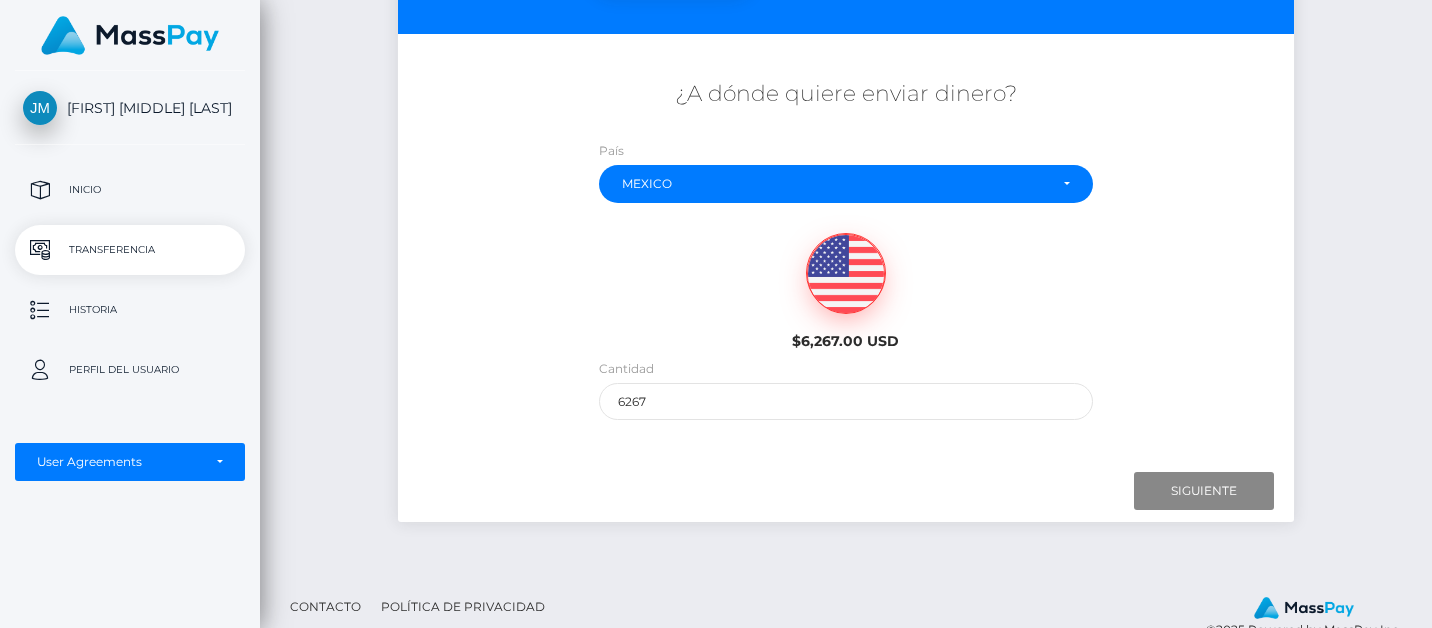 scroll, scrollTop: 293, scrollLeft: 0, axis: vertical 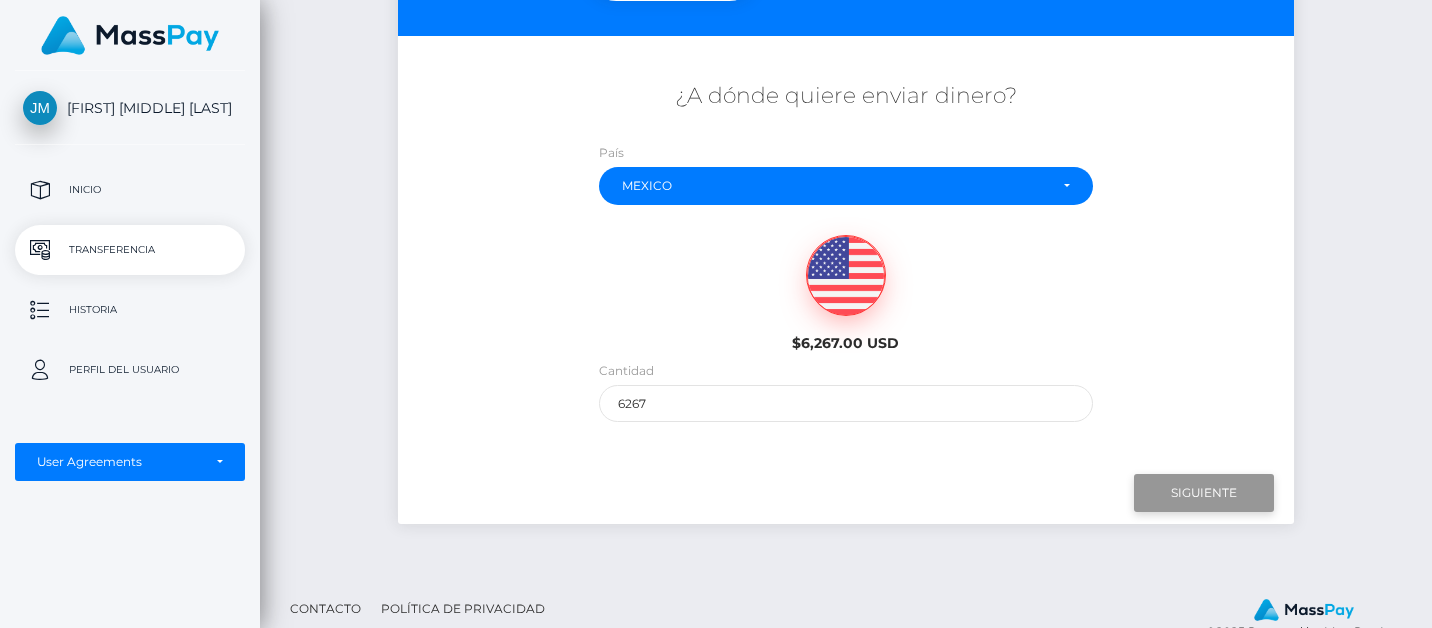 click on "Next" at bounding box center [1204, 493] 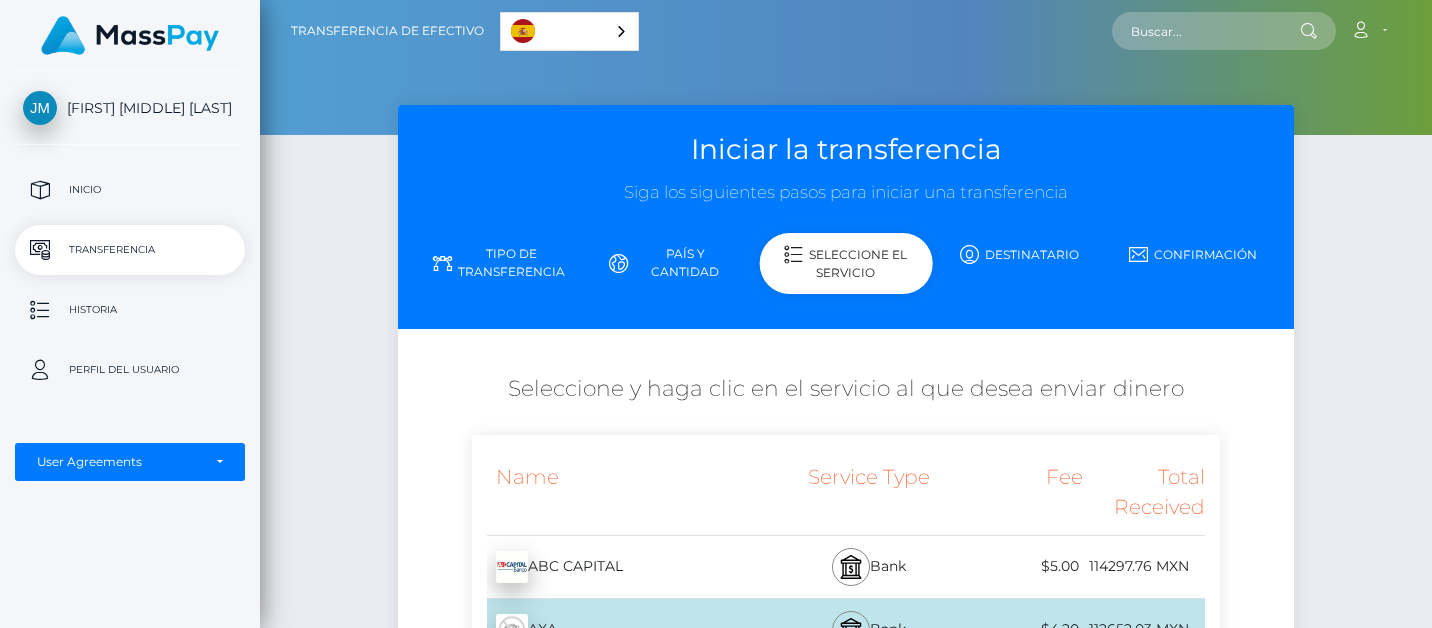 scroll, scrollTop: 0, scrollLeft: 0, axis: both 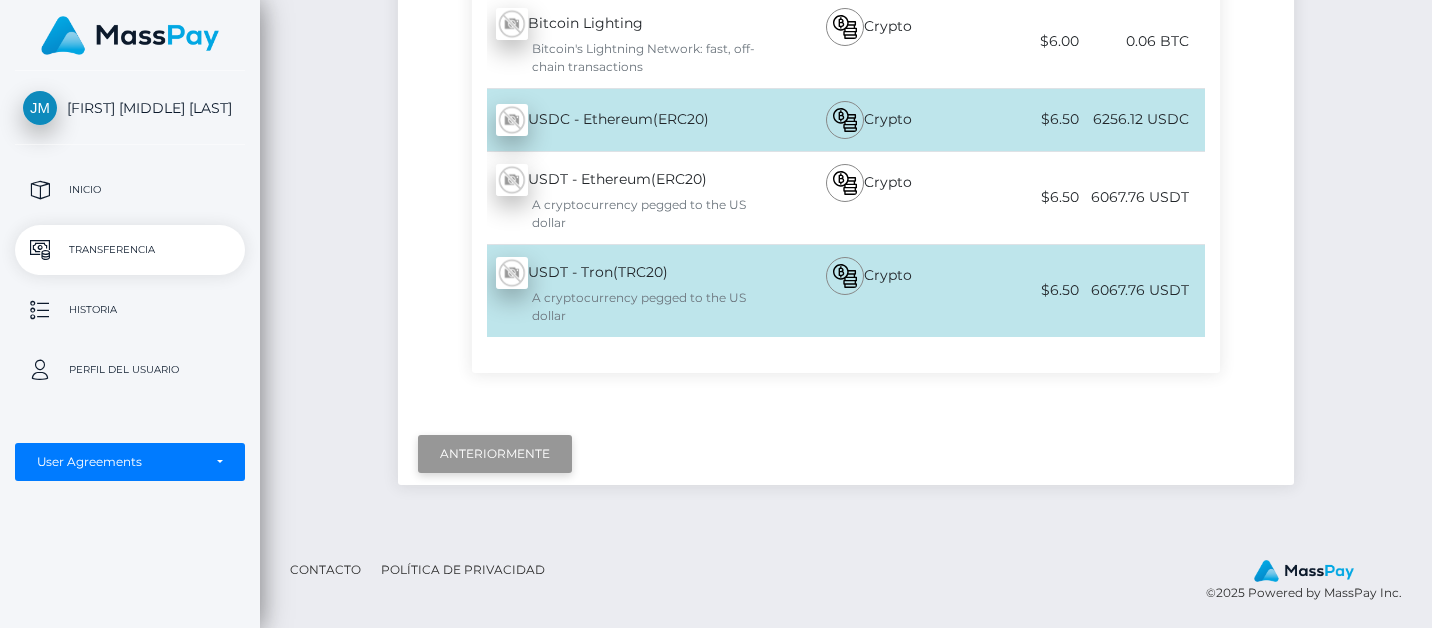 click on "Previous" at bounding box center [495, 454] 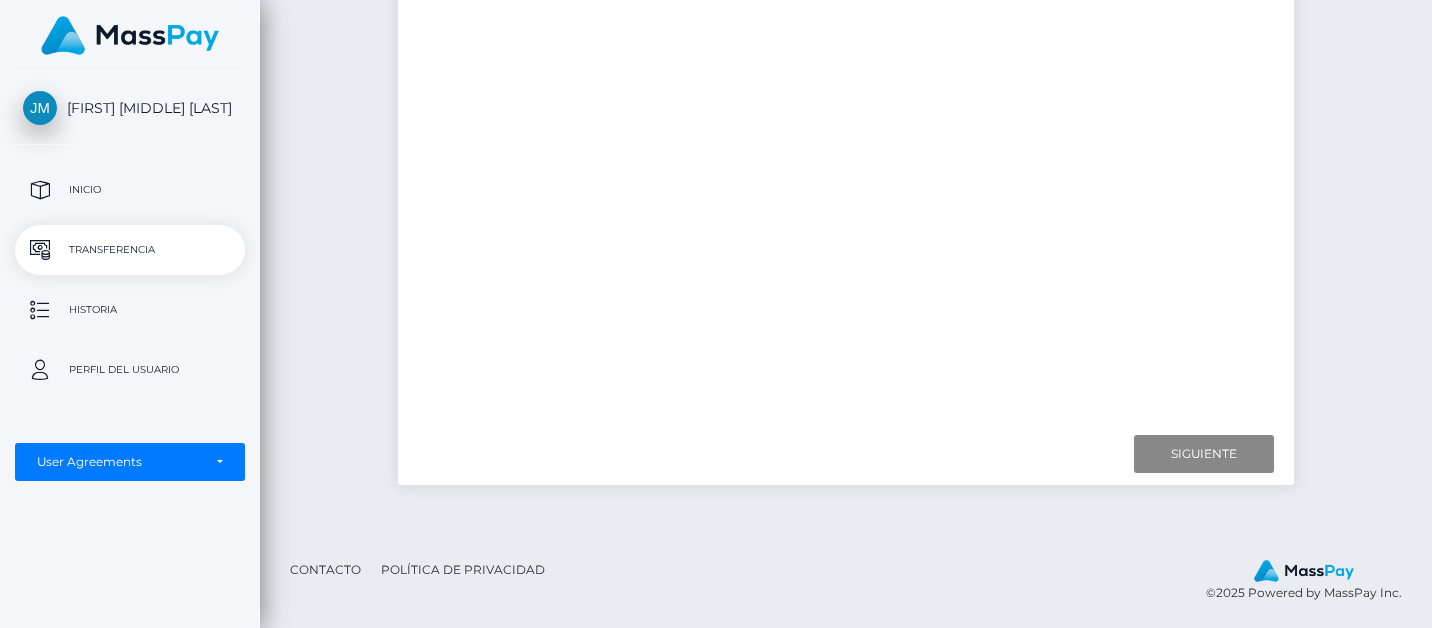 scroll, scrollTop: 330, scrollLeft: 0, axis: vertical 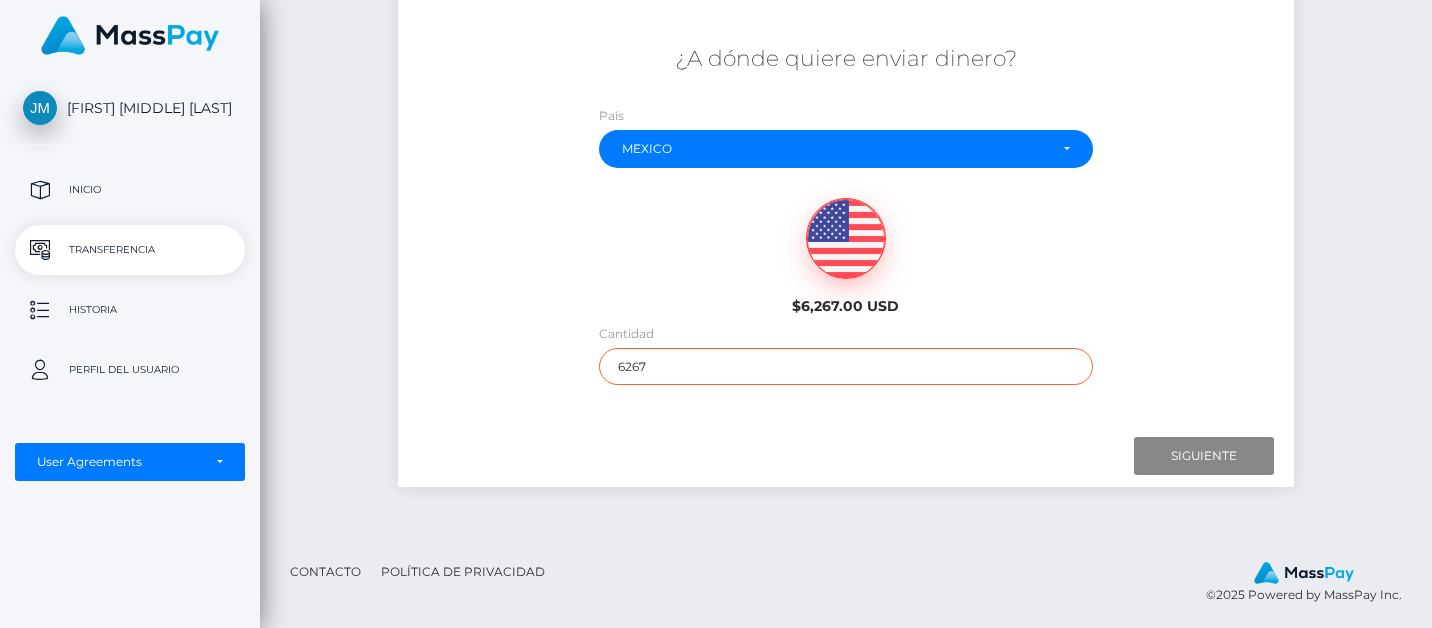 click on "6267" at bounding box center (845, 366) 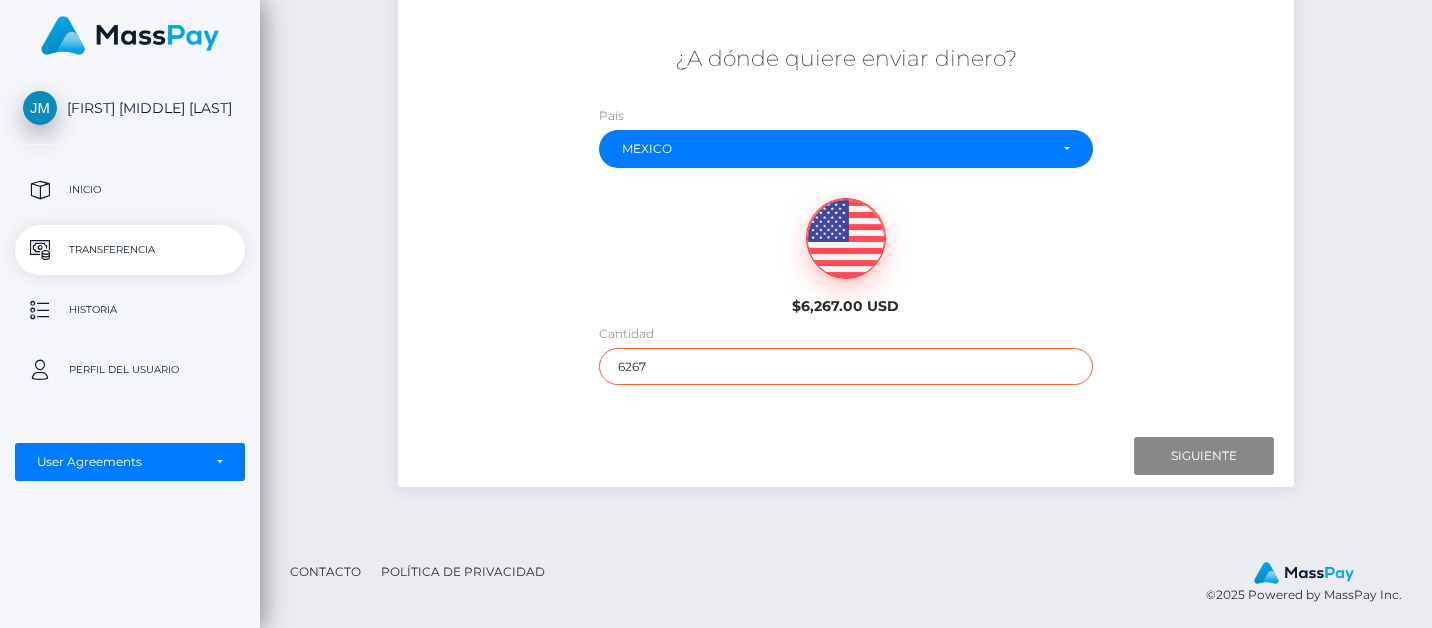 click on "6267" at bounding box center (845, 366) 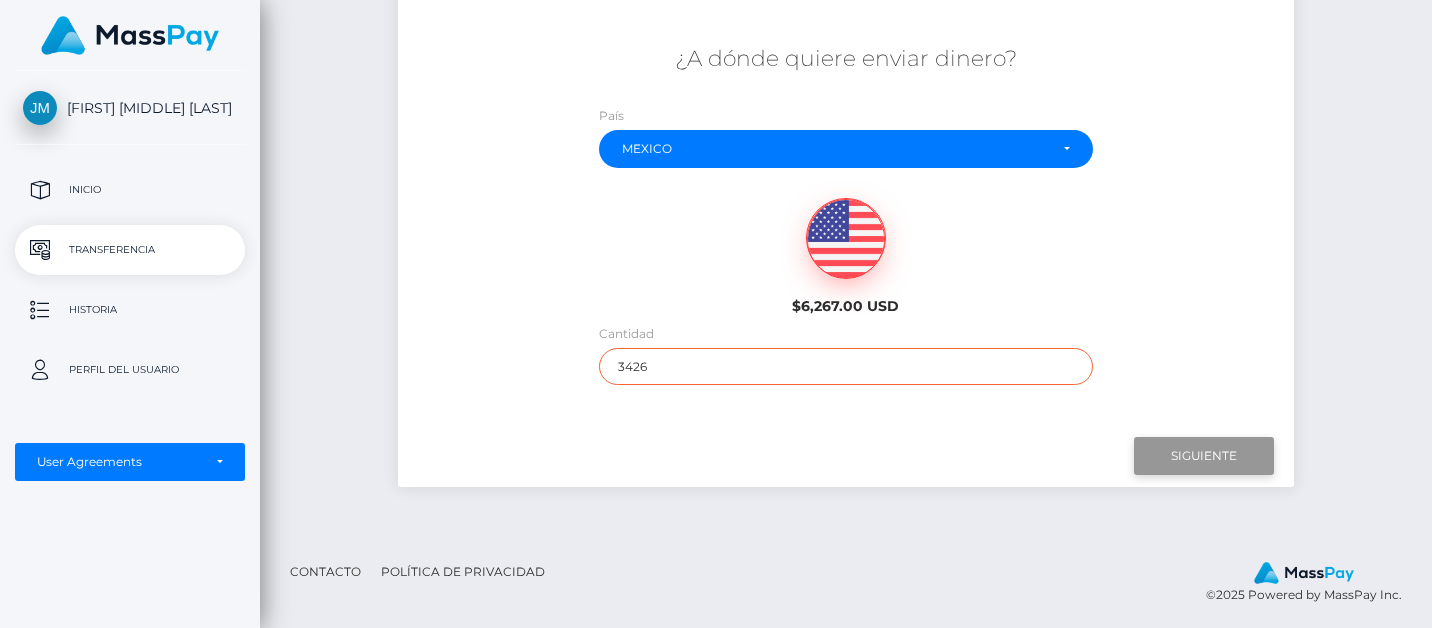 type on "3426" 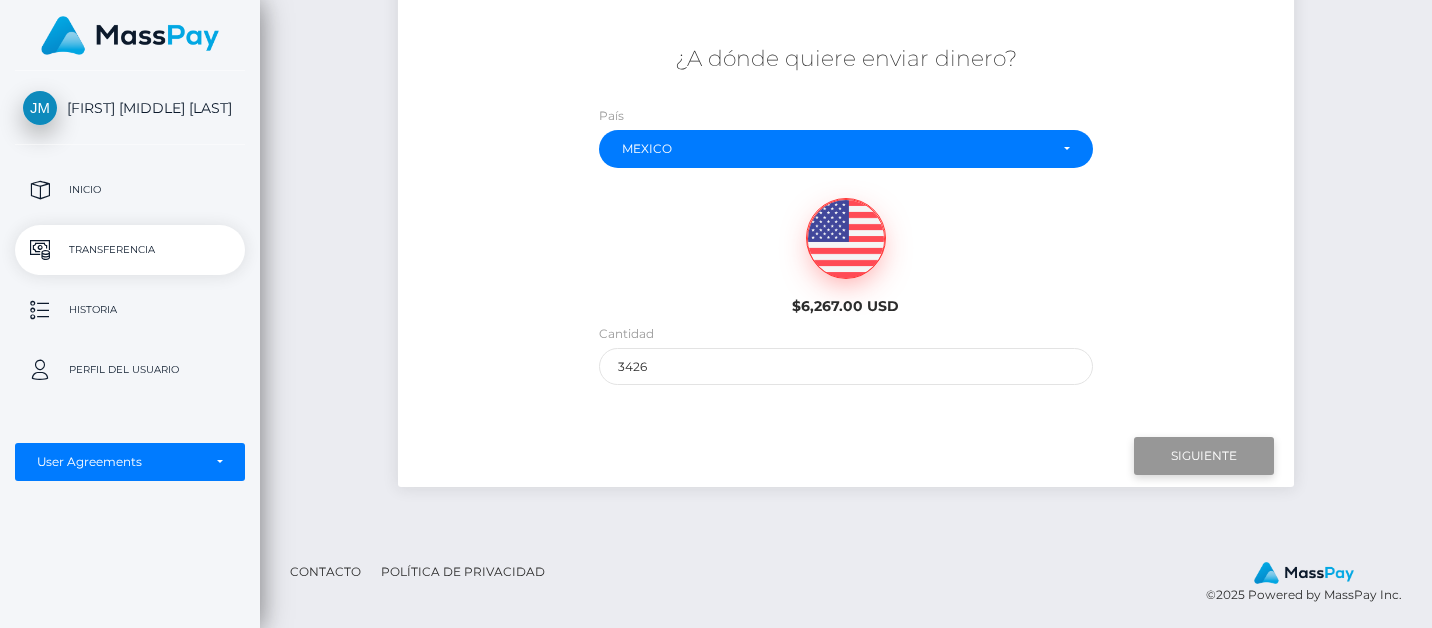 click on "Next" at bounding box center [1204, 456] 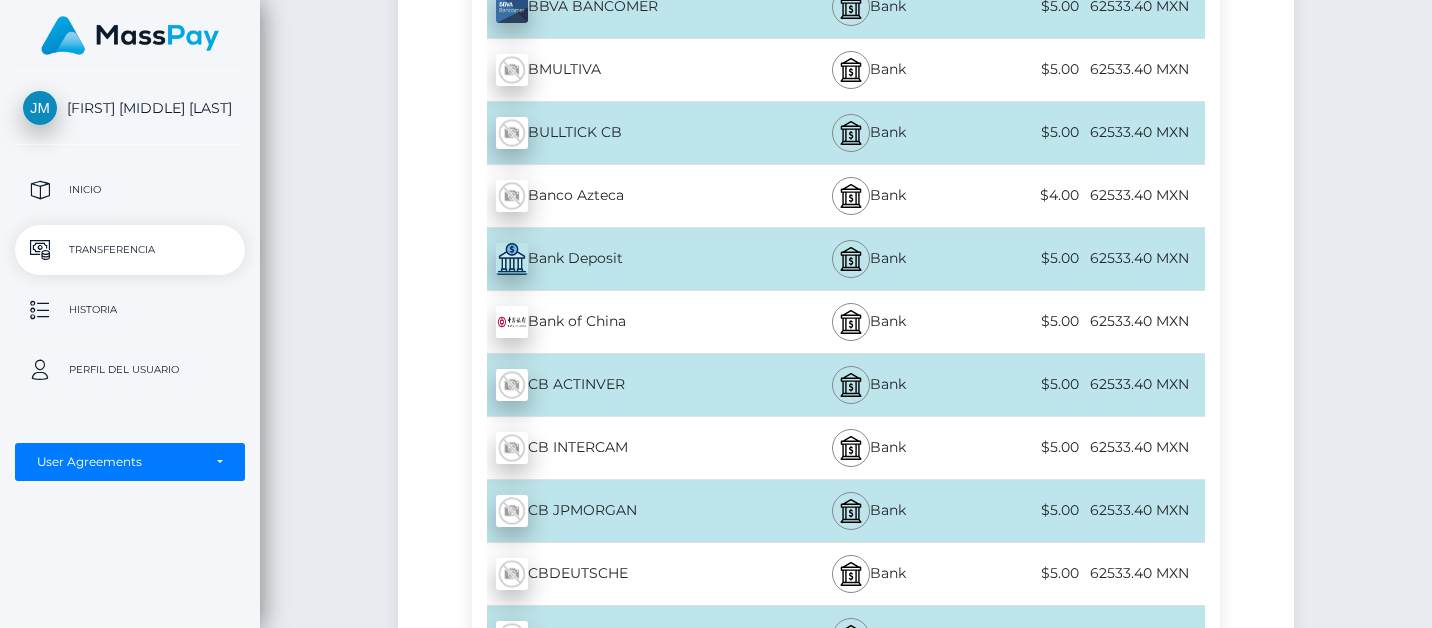scroll, scrollTop: 3144, scrollLeft: 0, axis: vertical 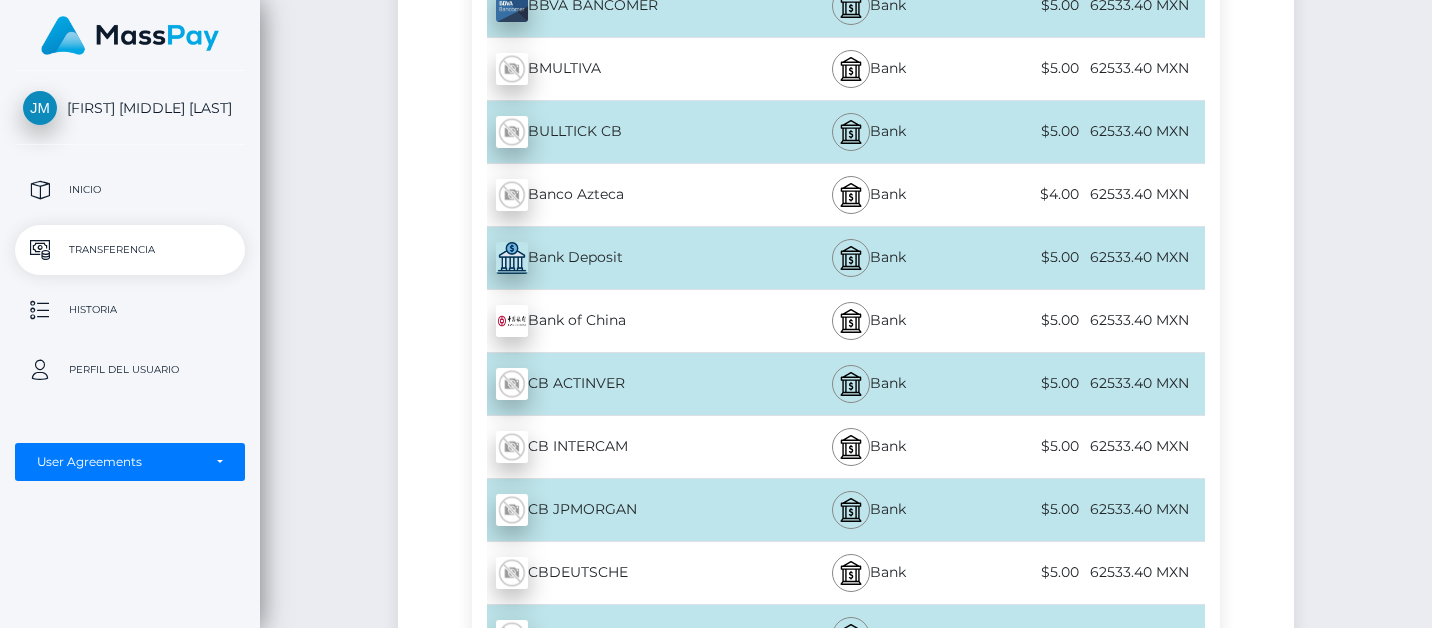 click on "62533.40 MXN" at bounding box center (1144, 194) 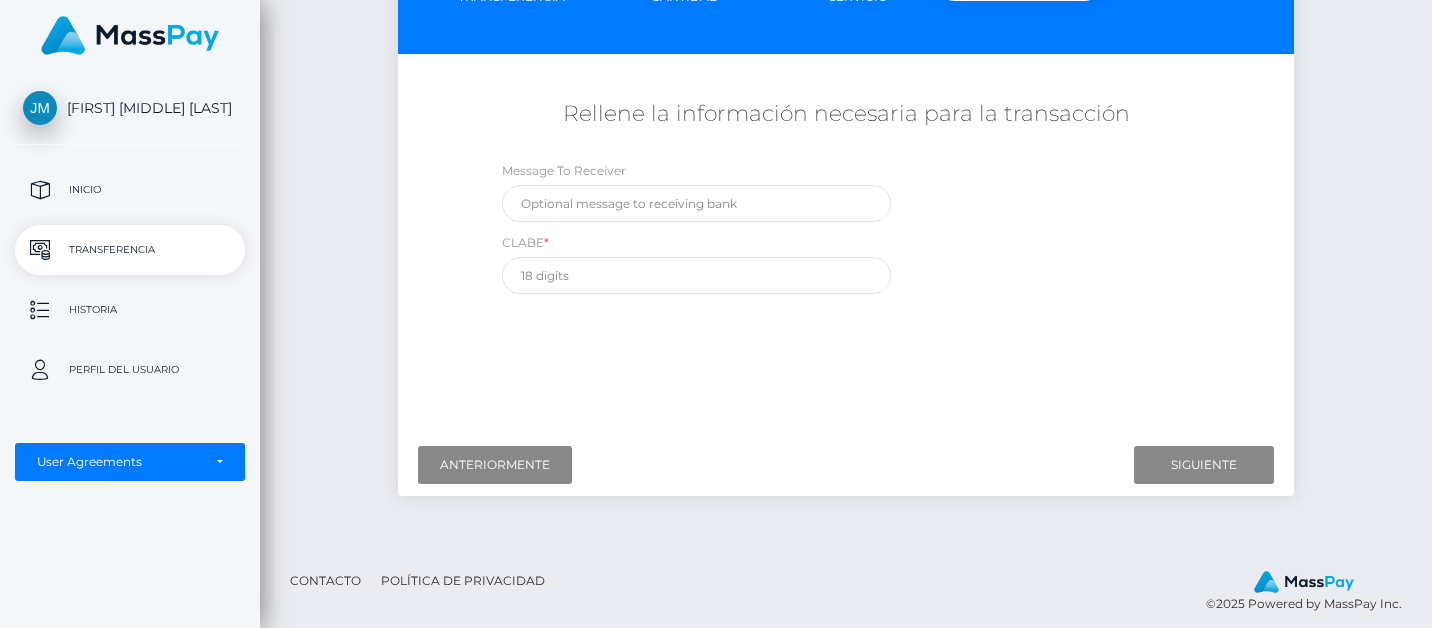 scroll, scrollTop: 260, scrollLeft: 0, axis: vertical 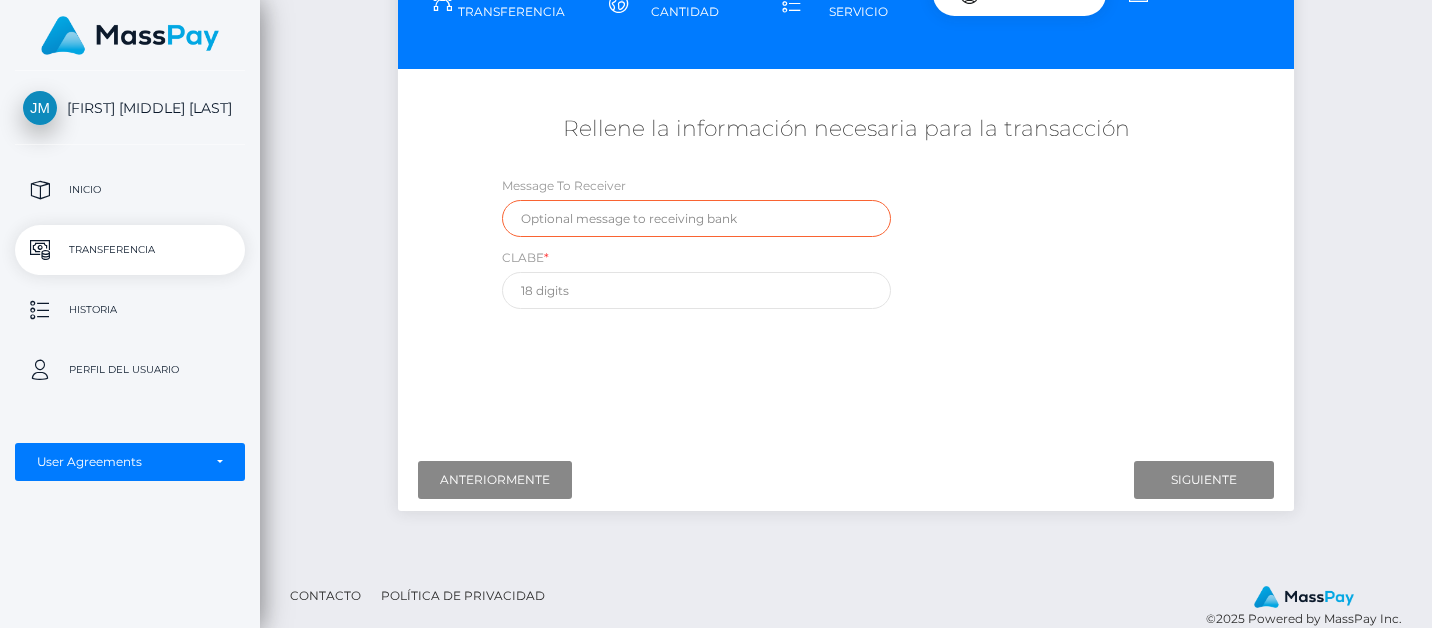 click at bounding box center (696, 218) 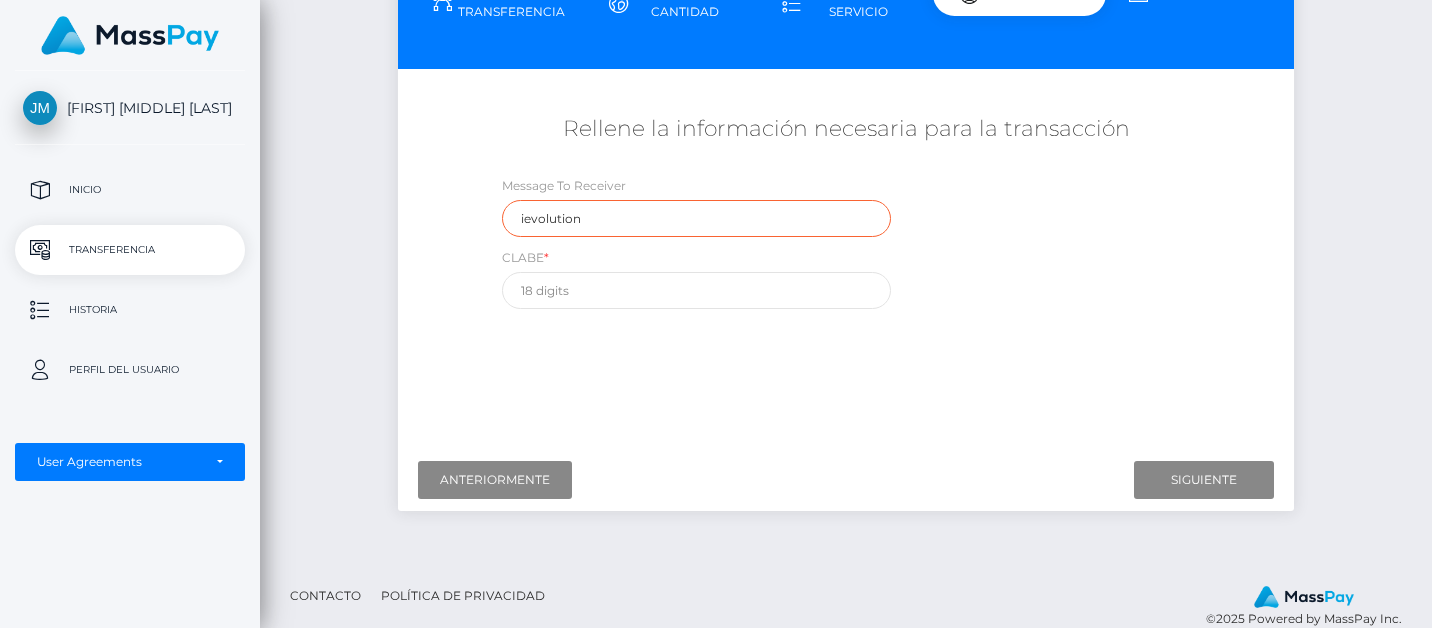 type on "ievolution" 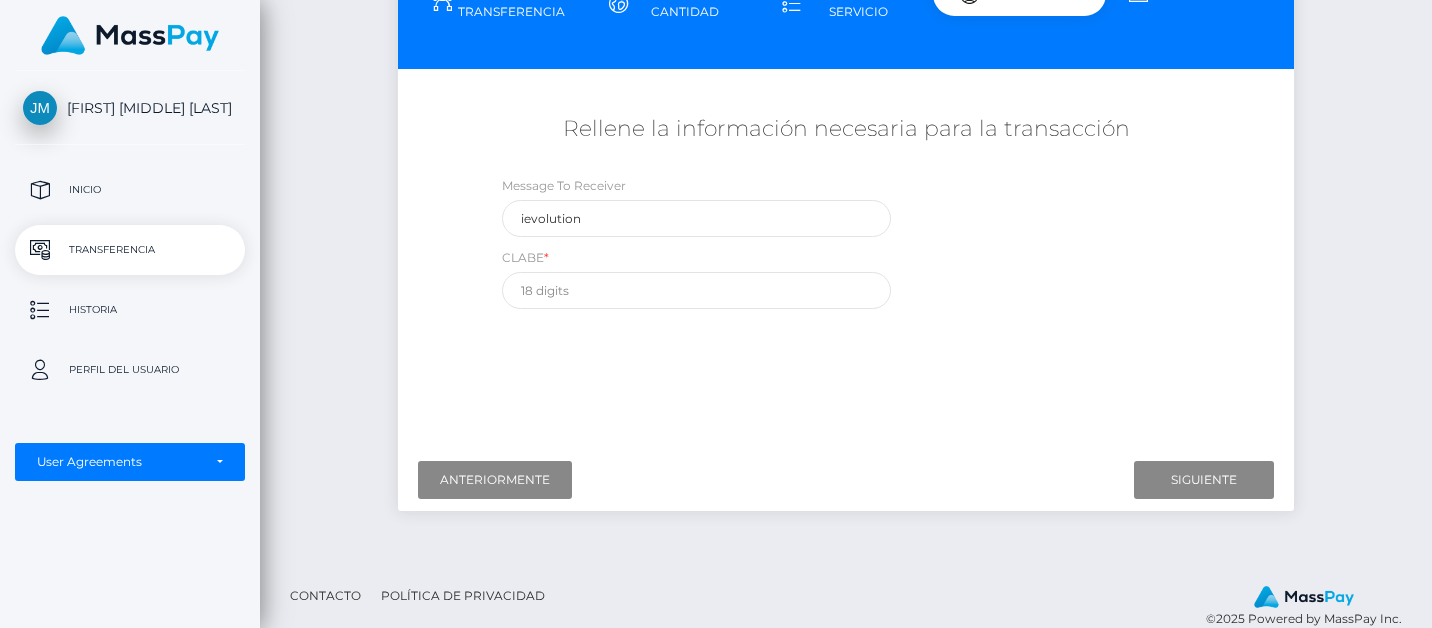 drag, startPoint x: 703, startPoint y: 224, endPoint x: 683, endPoint y: 357, distance: 134.49535 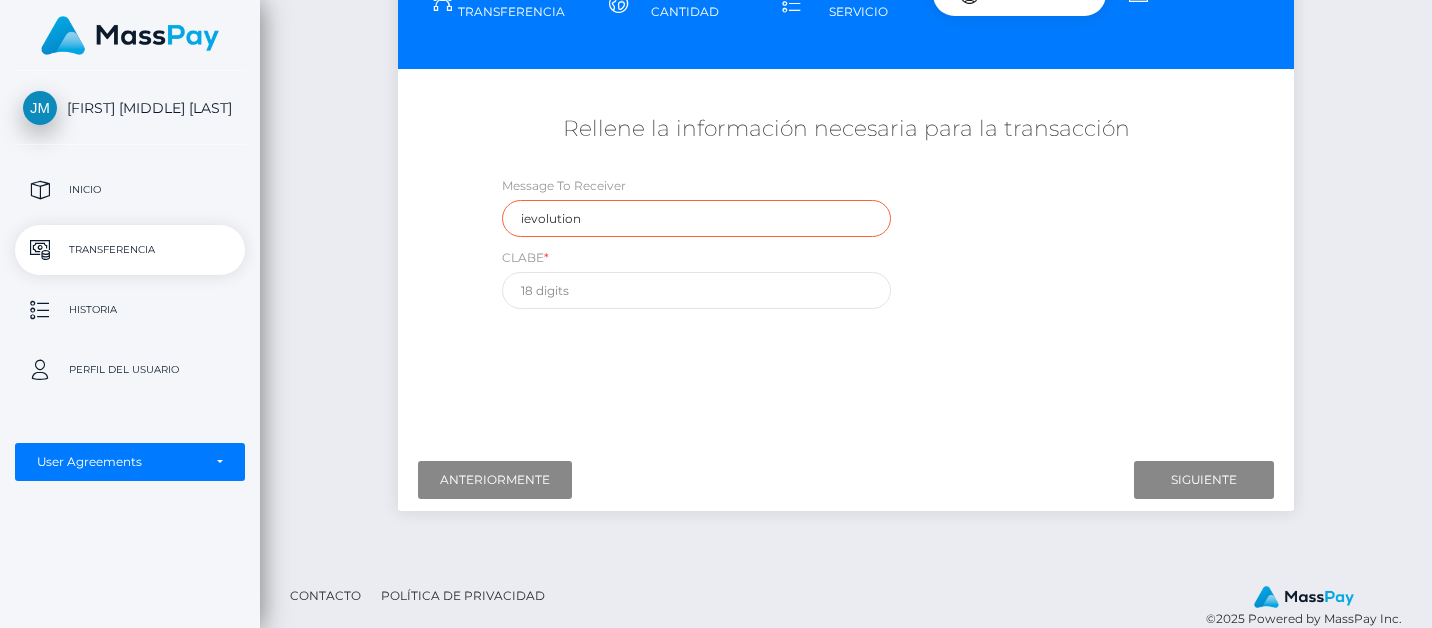 click on "ievolution" at bounding box center (696, 218) 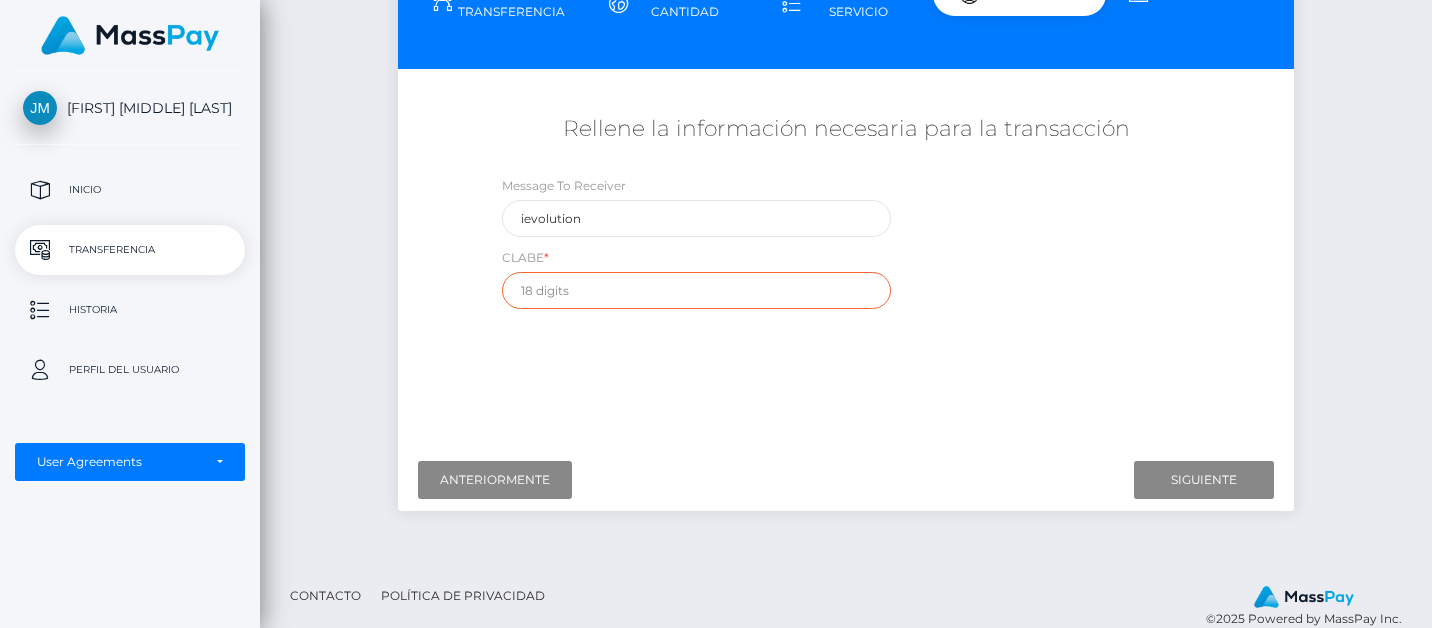 drag, startPoint x: 602, startPoint y: 223, endPoint x: 602, endPoint y: 297, distance: 74 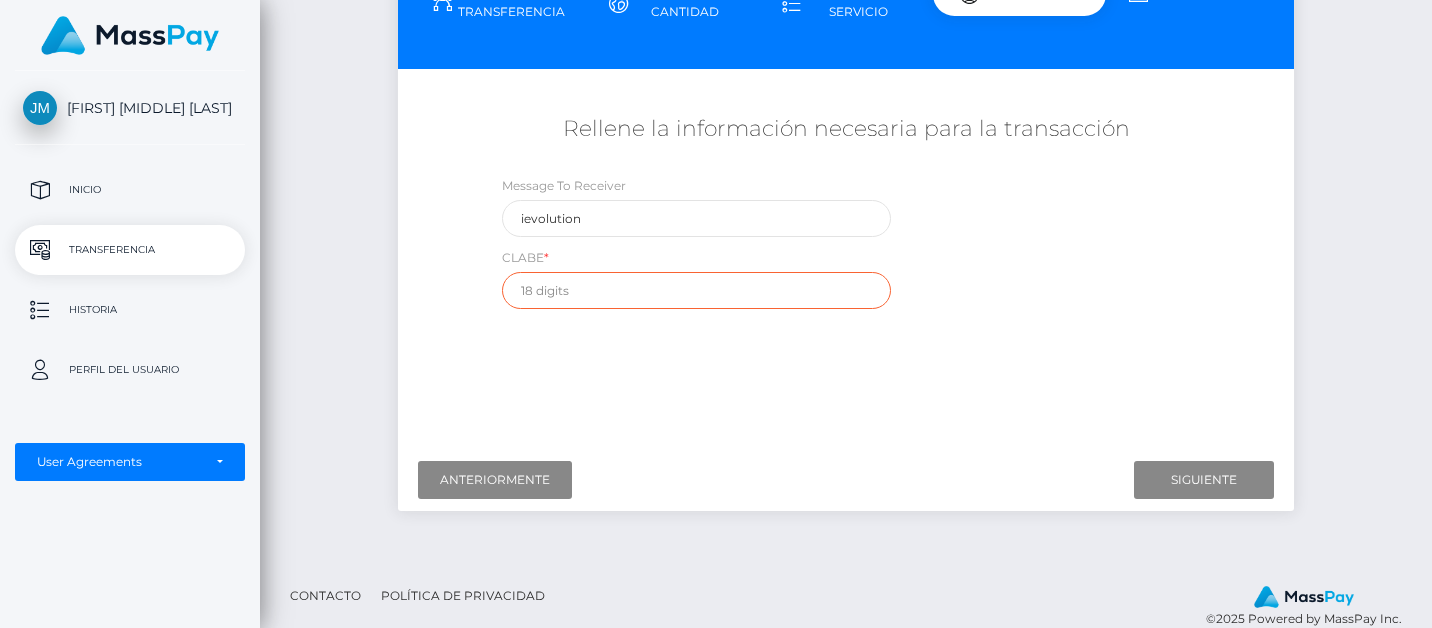 click at bounding box center (696, 290) 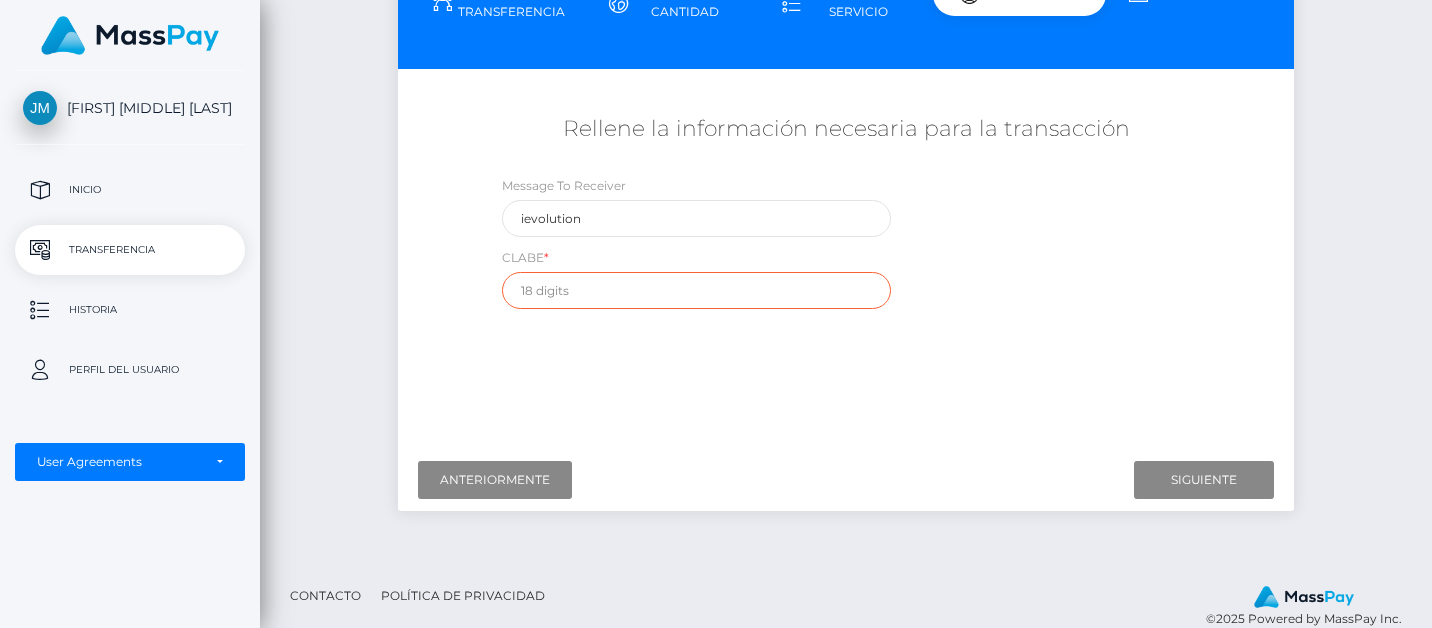 paste on "[NUMBER]" 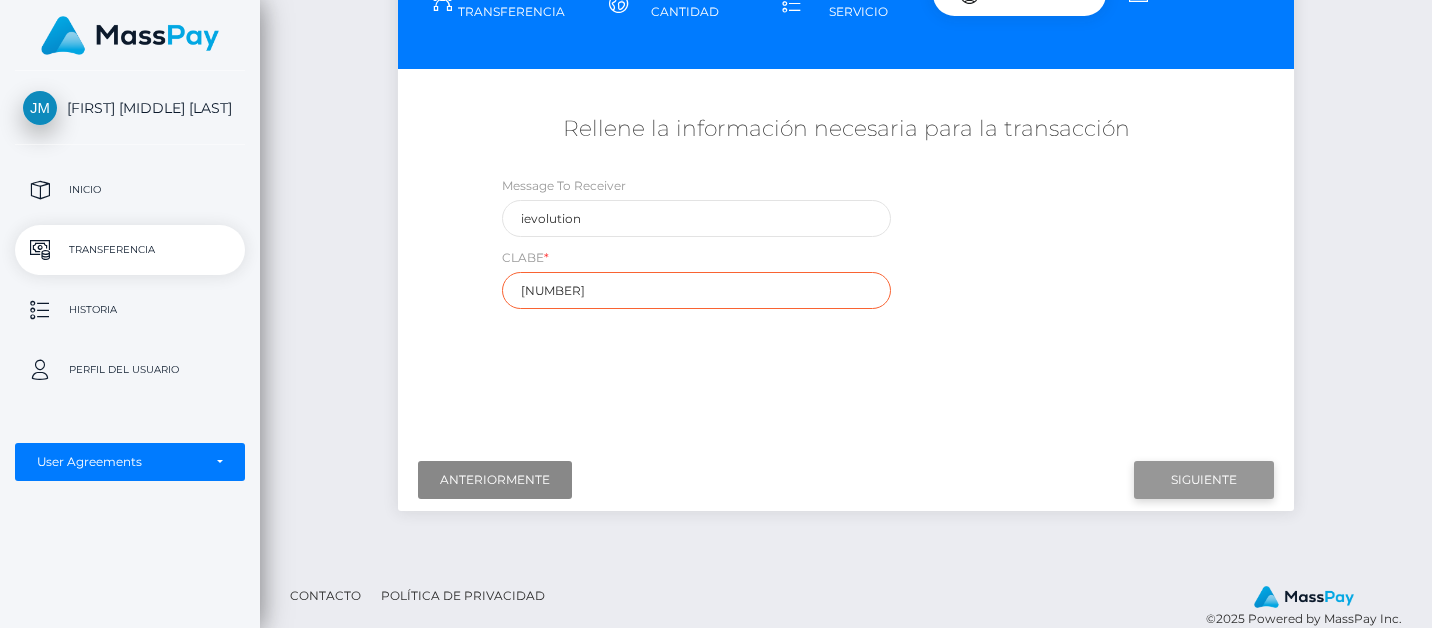 type on "[NUMBER]" 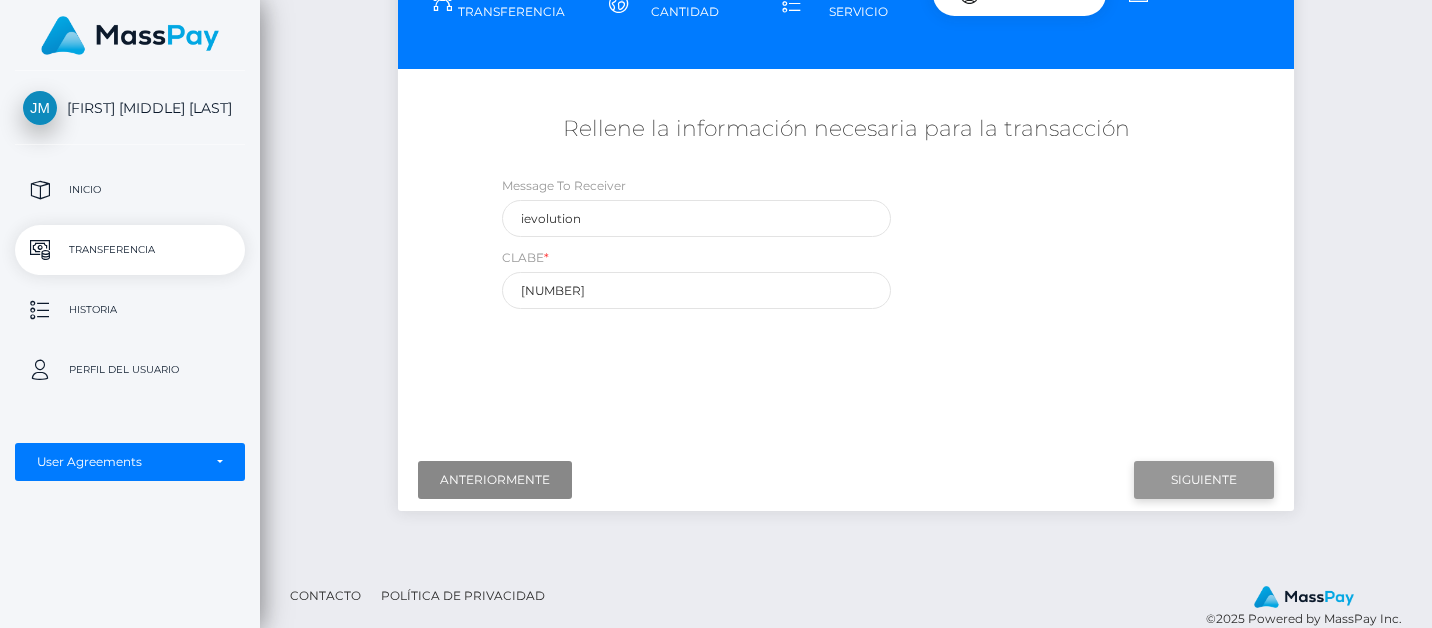 click on "Next" at bounding box center (1204, 480) 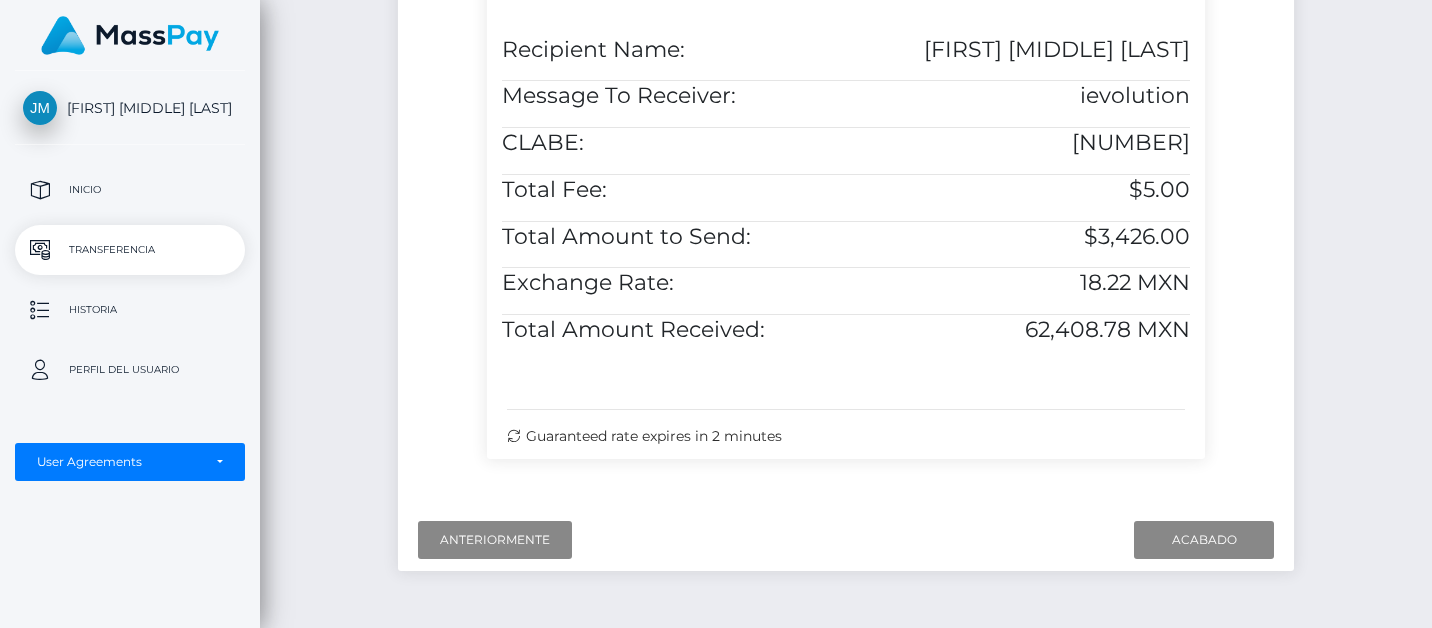 scroll, scrollTop: 659, scrollLeft: 0, axis: vertical 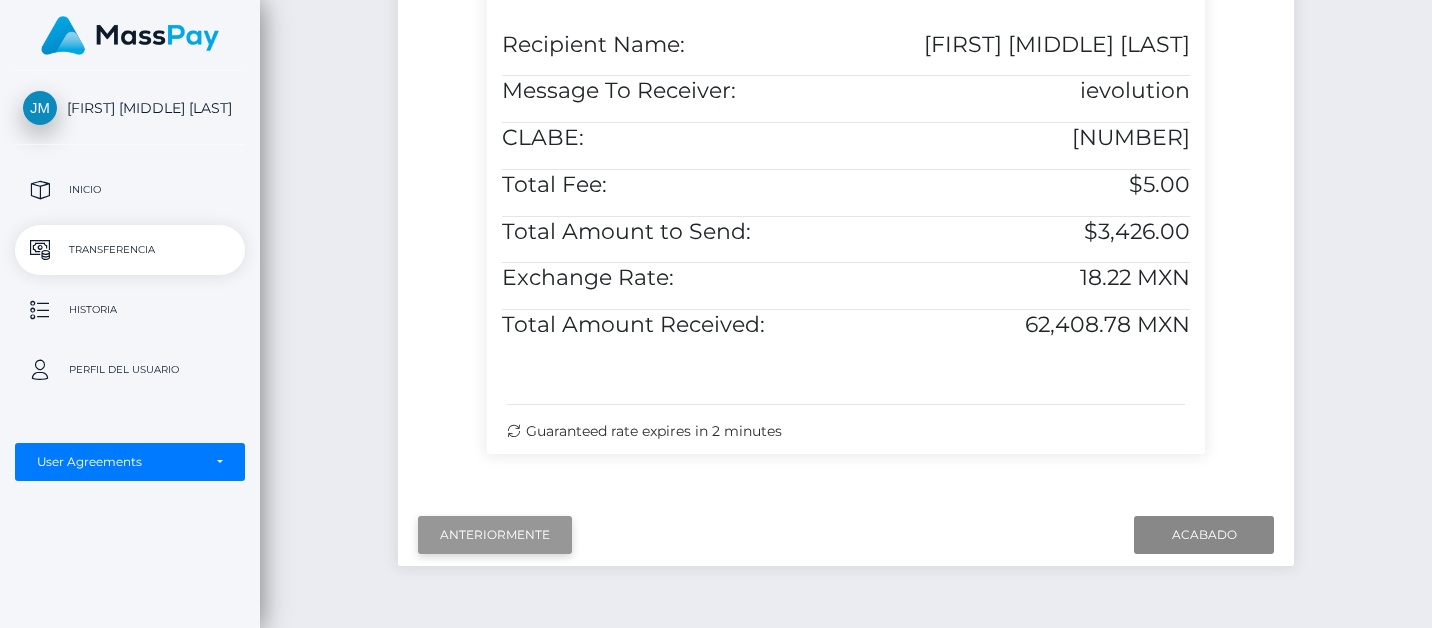 click on "Previous" at bounding box center [495, 535] 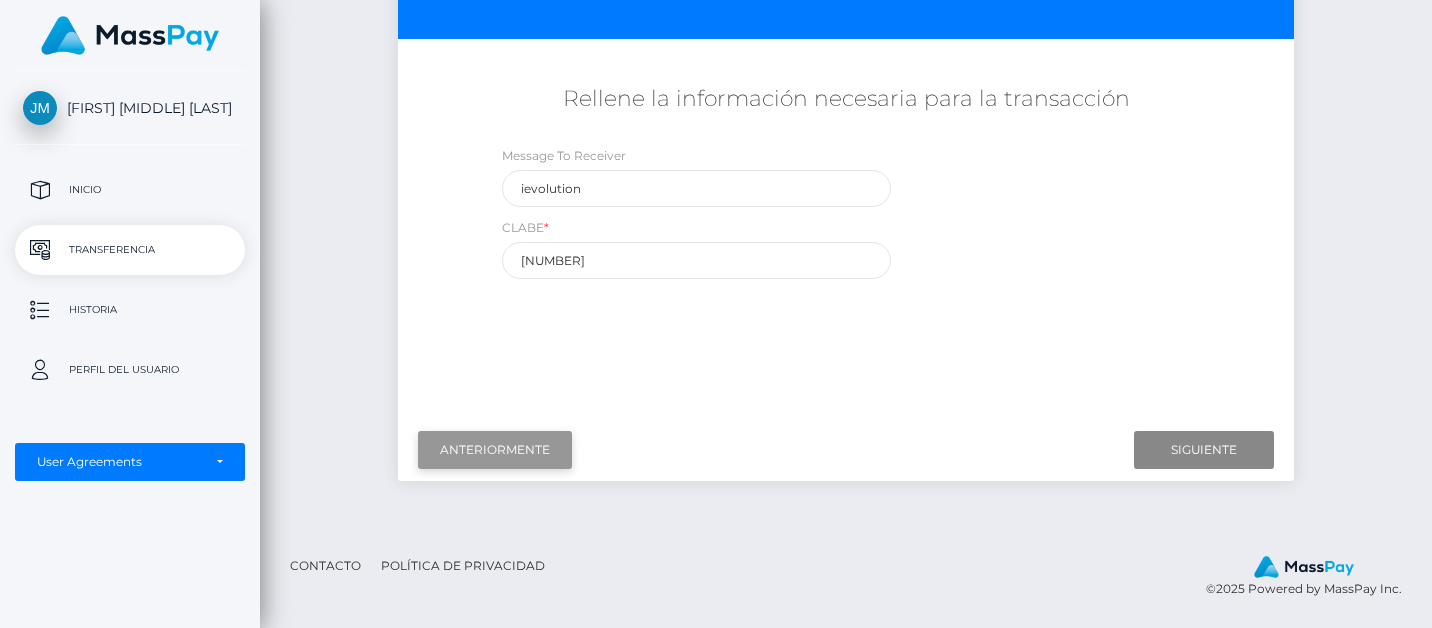 scroll, scrollTop: 288, scrollLeft: 0, axis: vertical 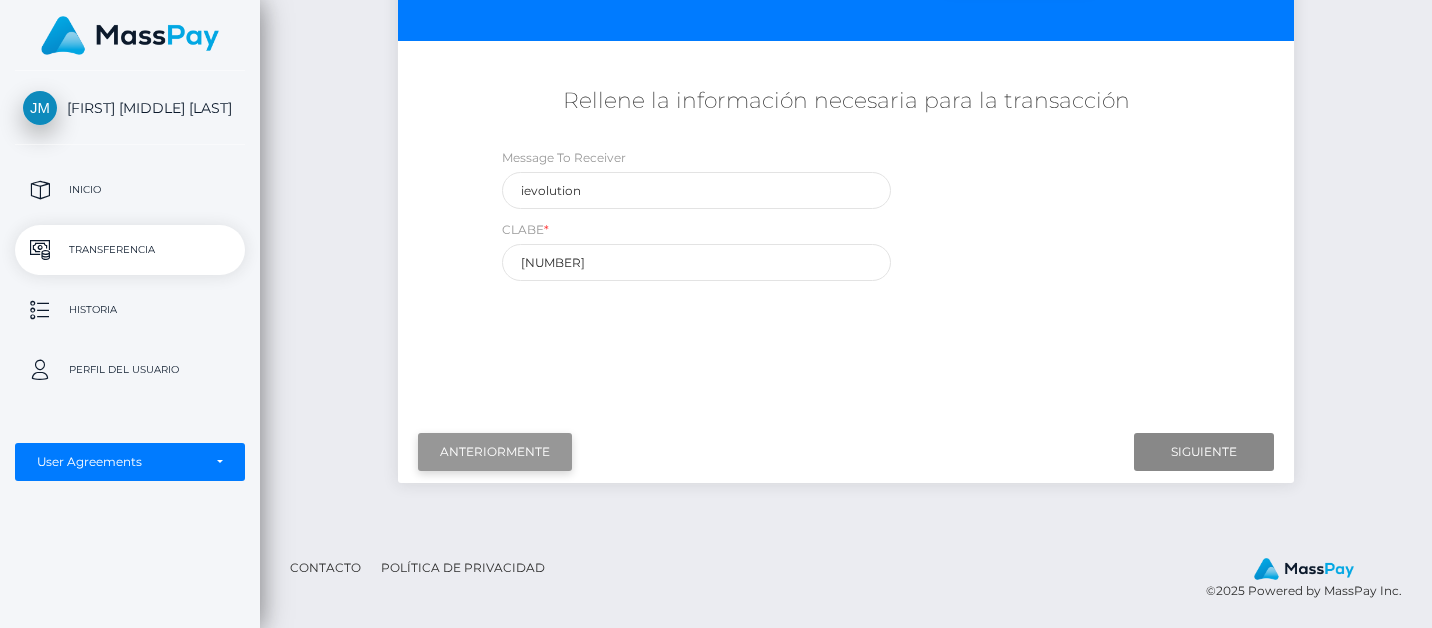 click on "Previous" at bounding box center [495, 452] 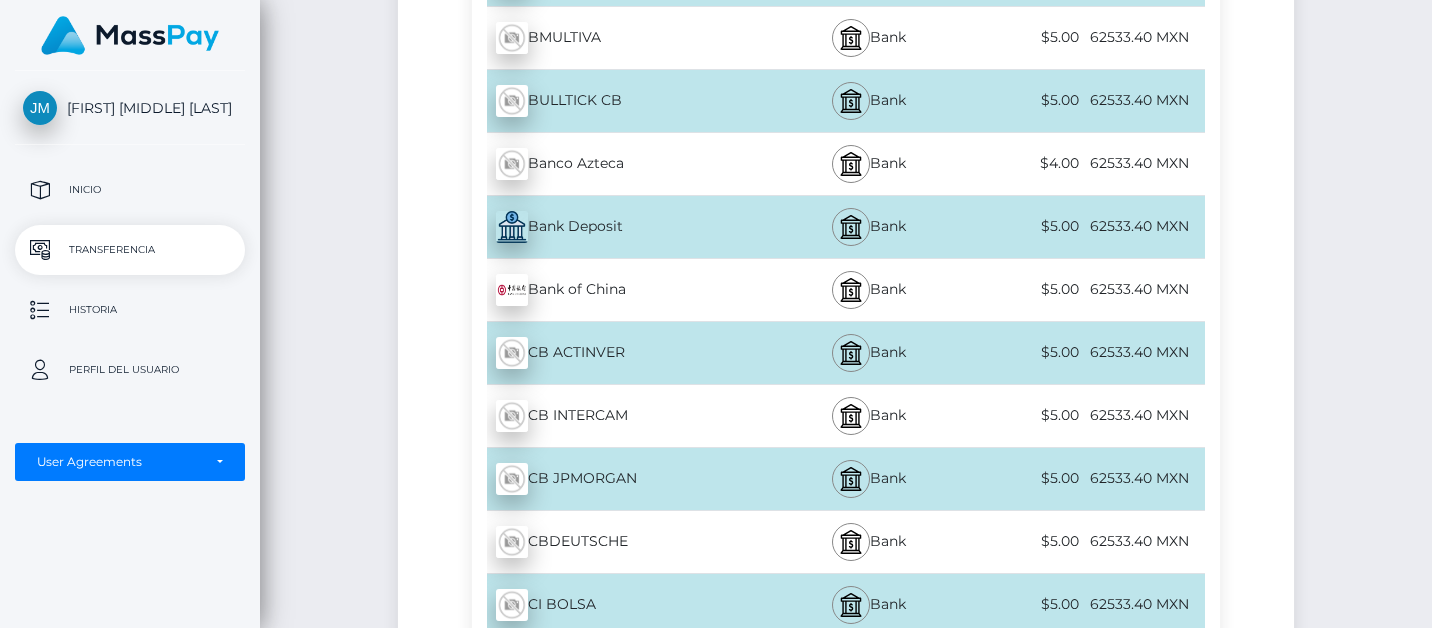 scroll, scrollTop: 3172, scrollLeft: 0, axis: vertical 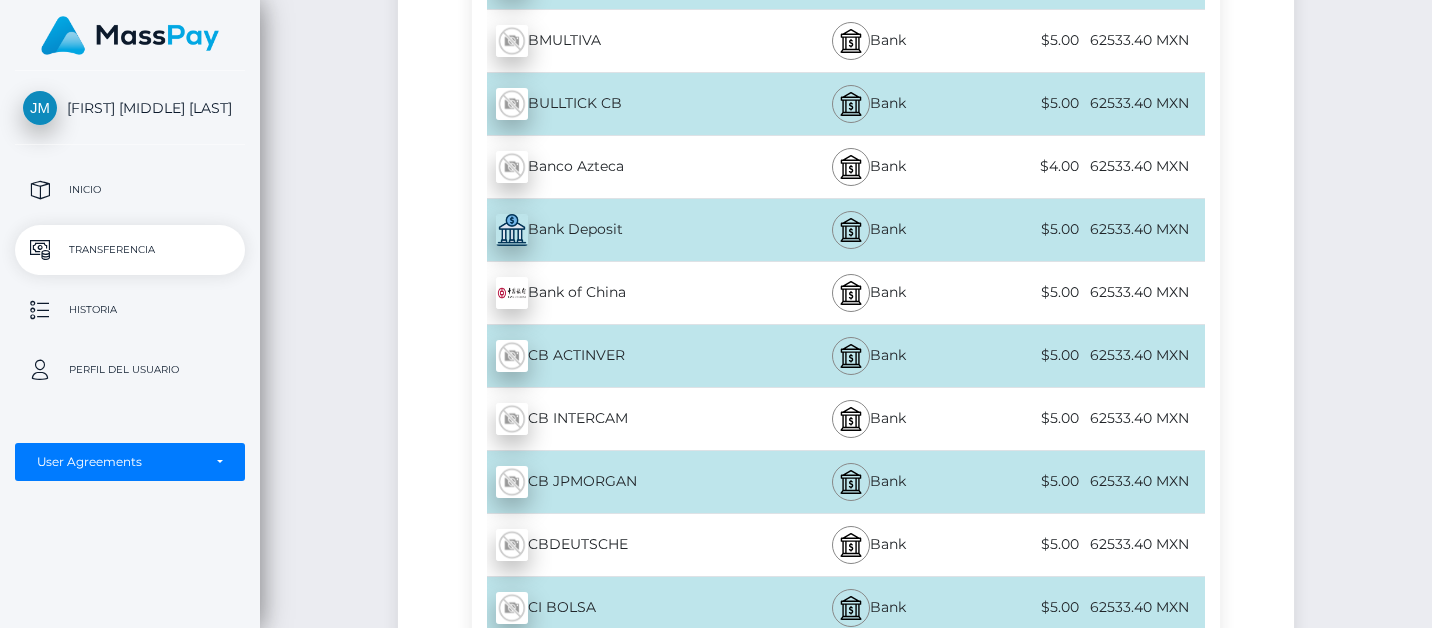 click on "62533.40 MXN" at bounding box center (1144, 229) 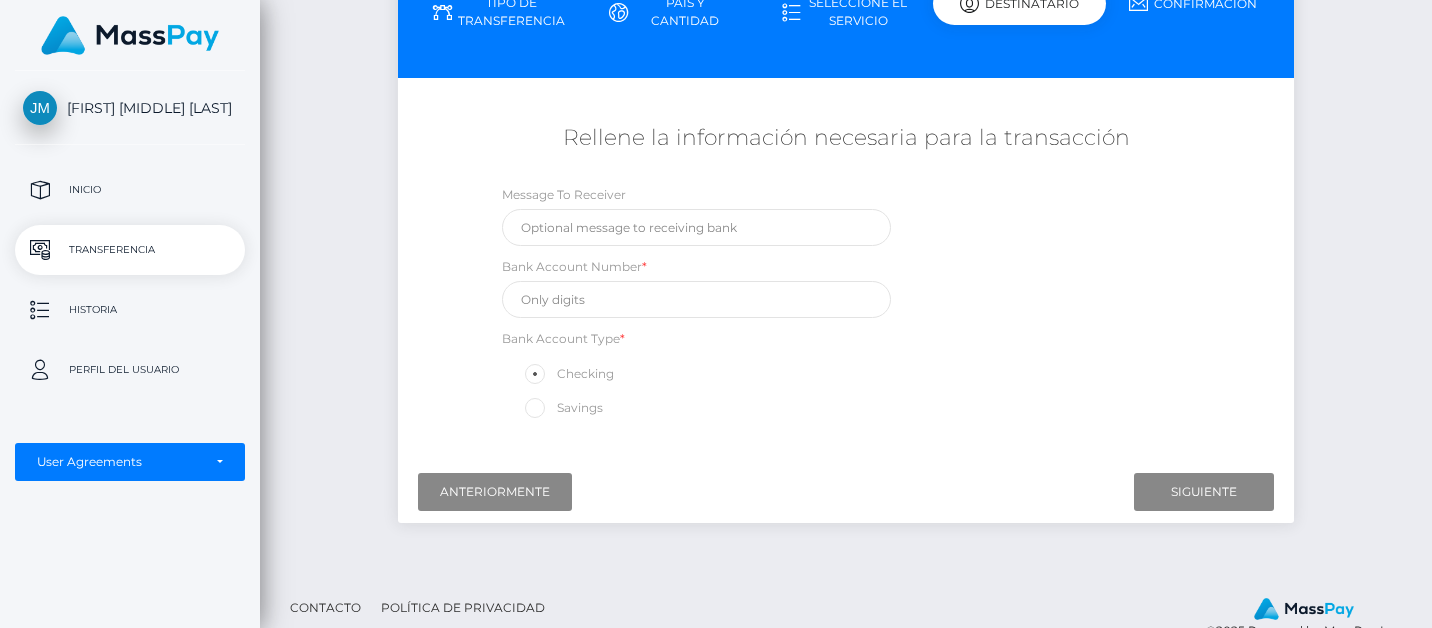 scroll, scrollTop: 261, scrollLeft: 0, axis: vertical 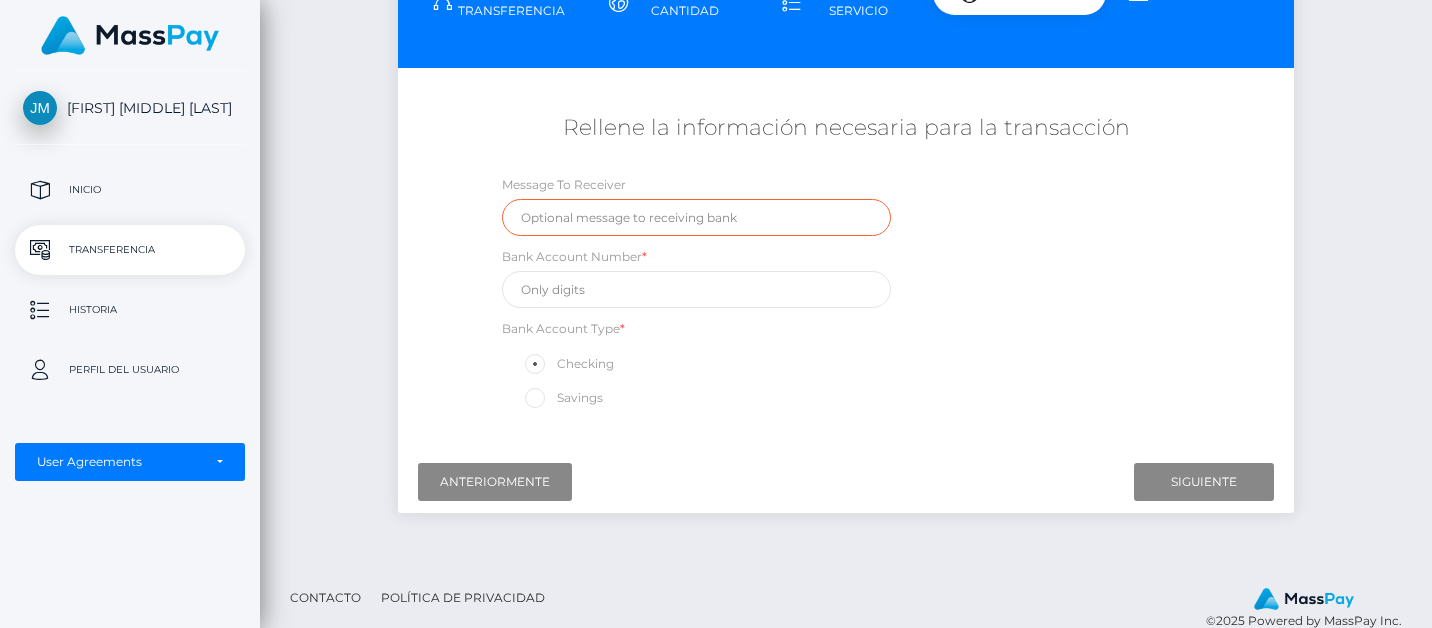 click at bounding box center (696, 217) 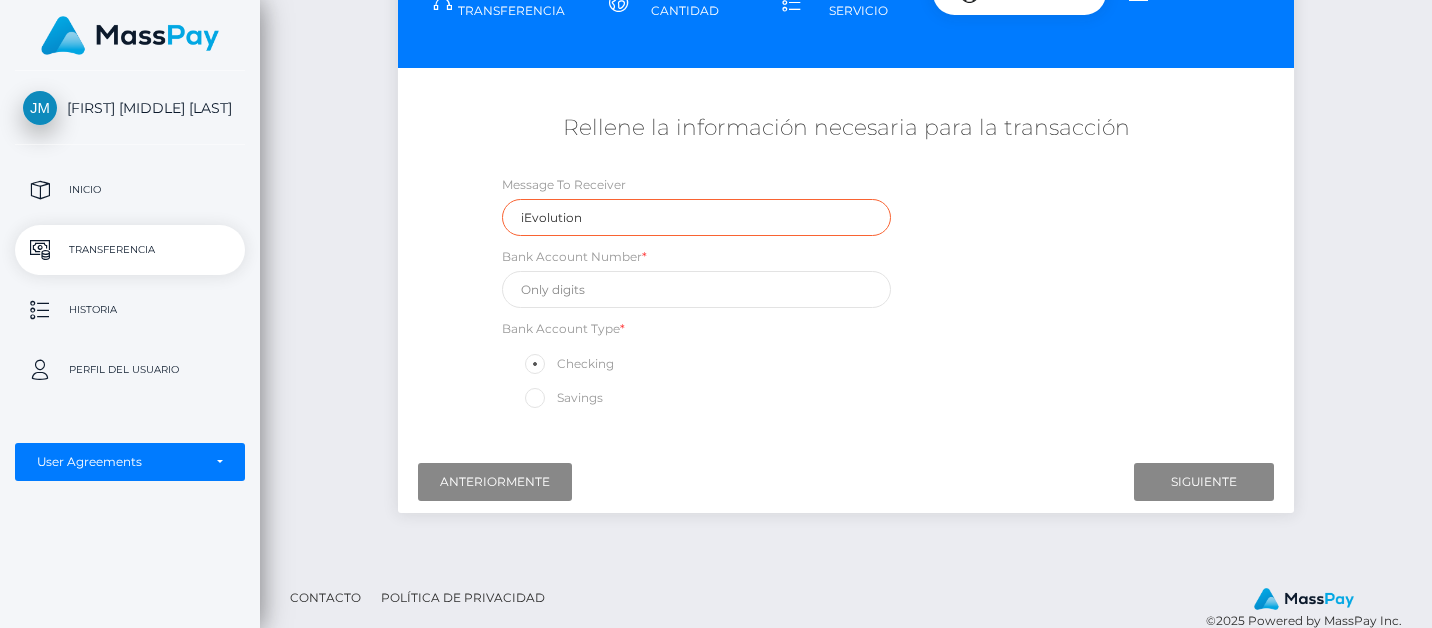 type on "iEvolution" 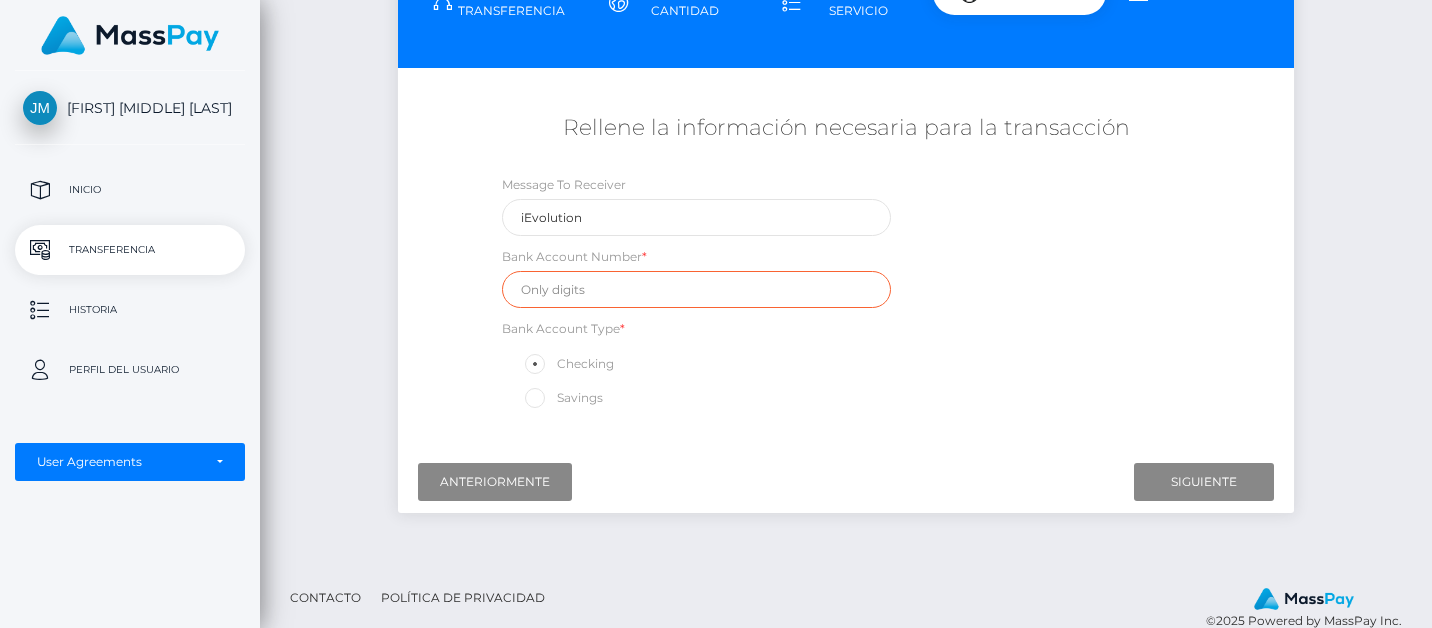 click at bounding box center [696, 289] 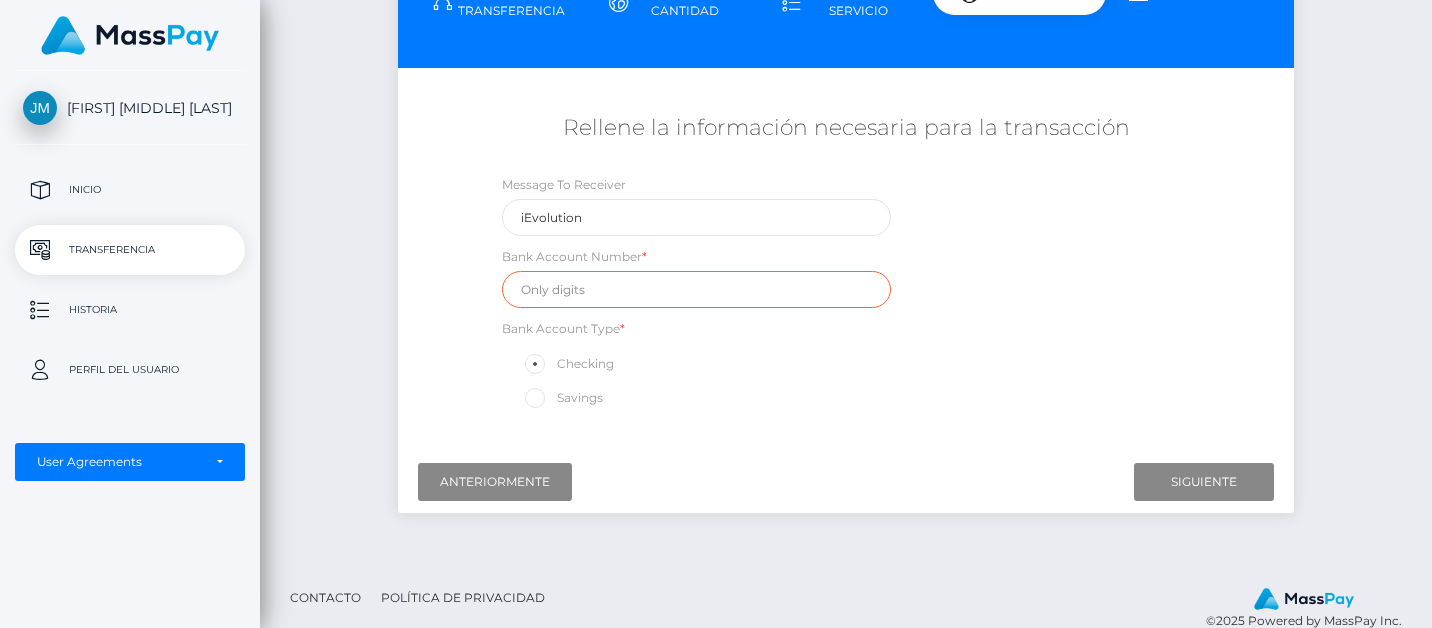 paste on "[NUMBER]" 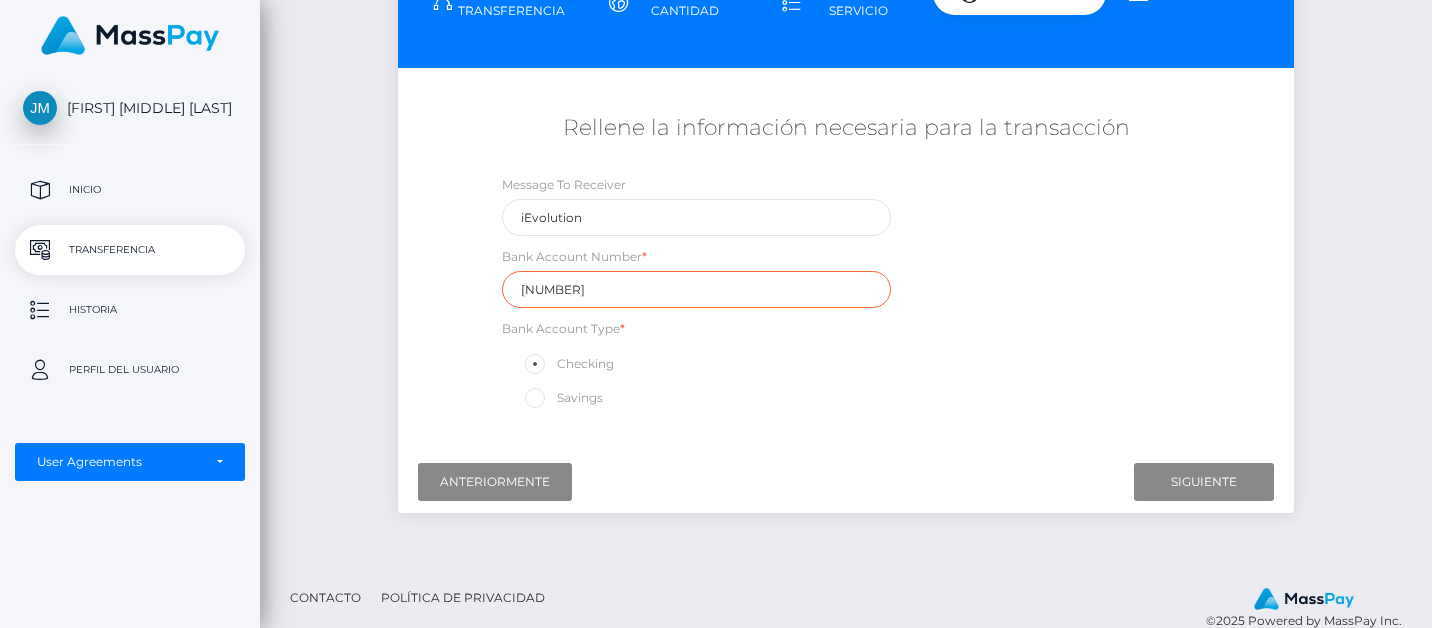 type on "[NUMBER]" 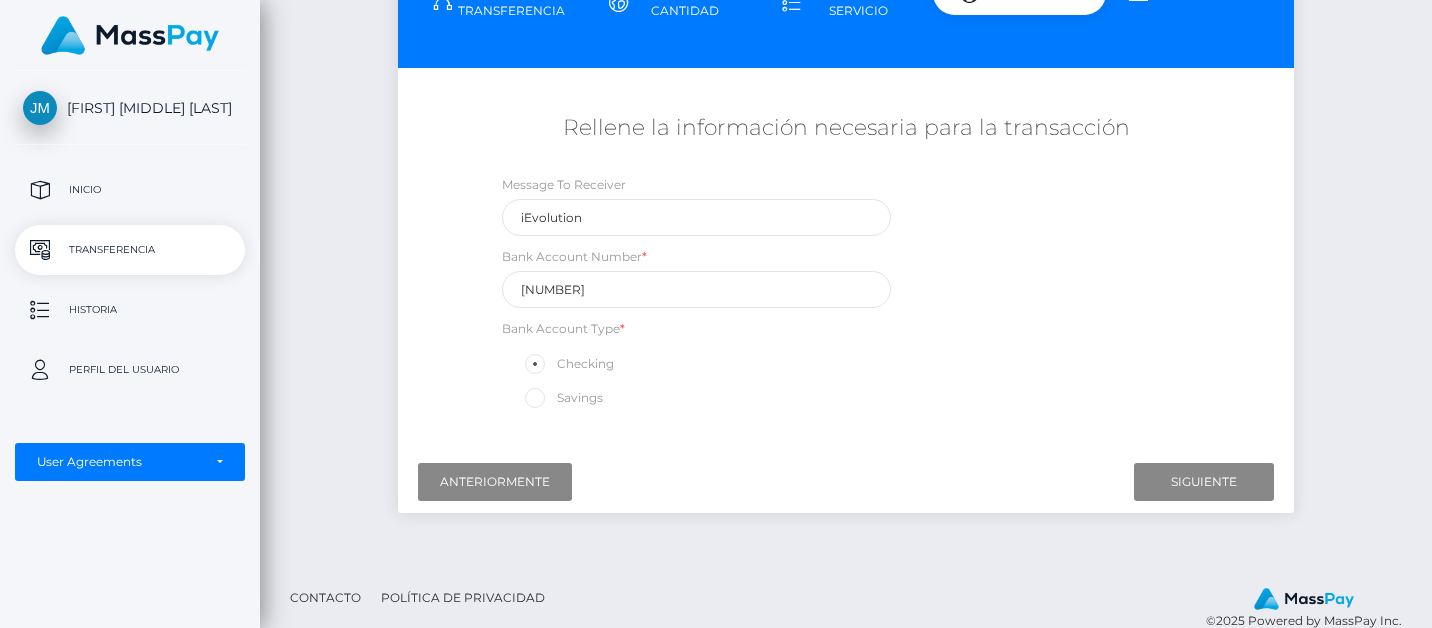 click at bounding box center [557, 397] 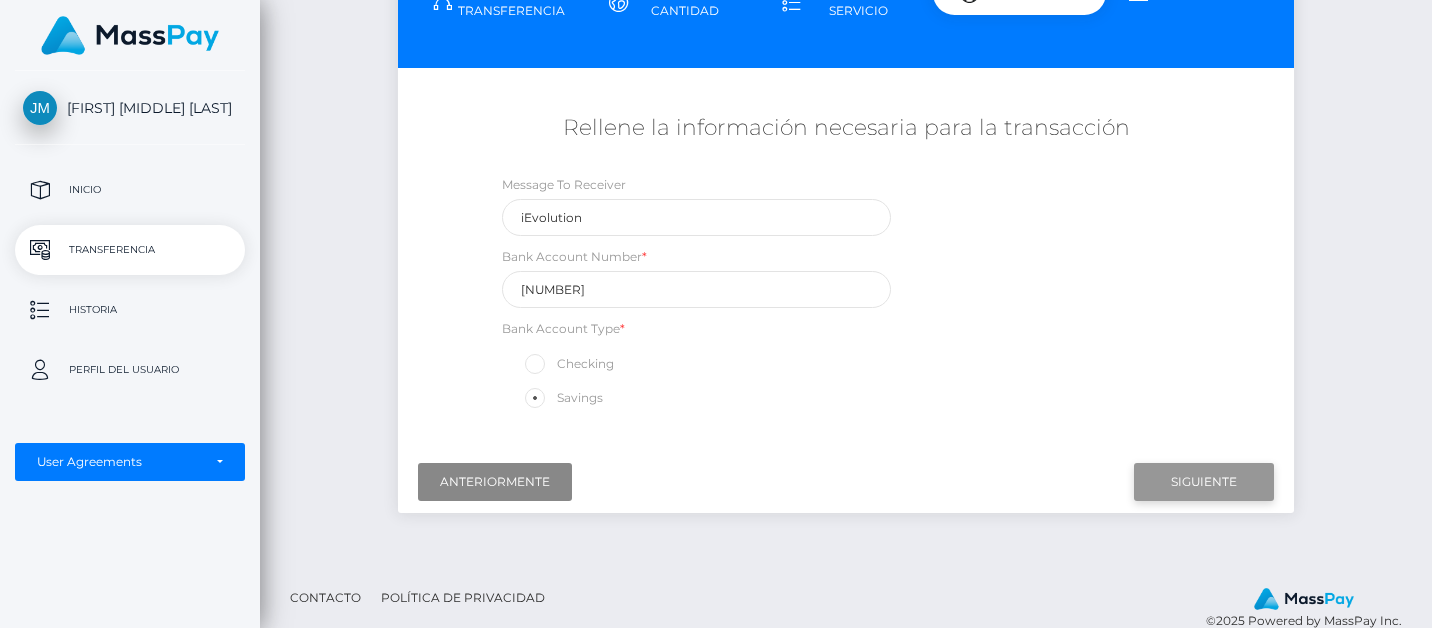 click on "Next" at bounding box center [1204, 482] 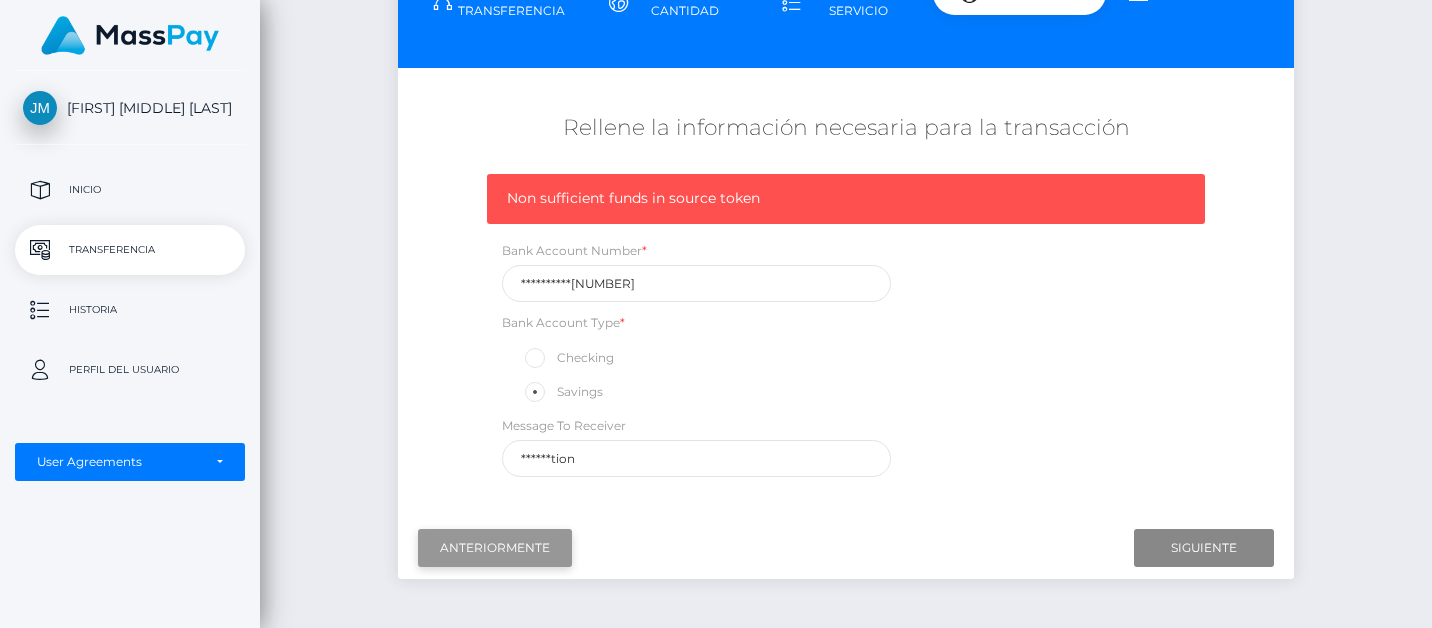 click on "Previous" at bounding box center (495, 548) 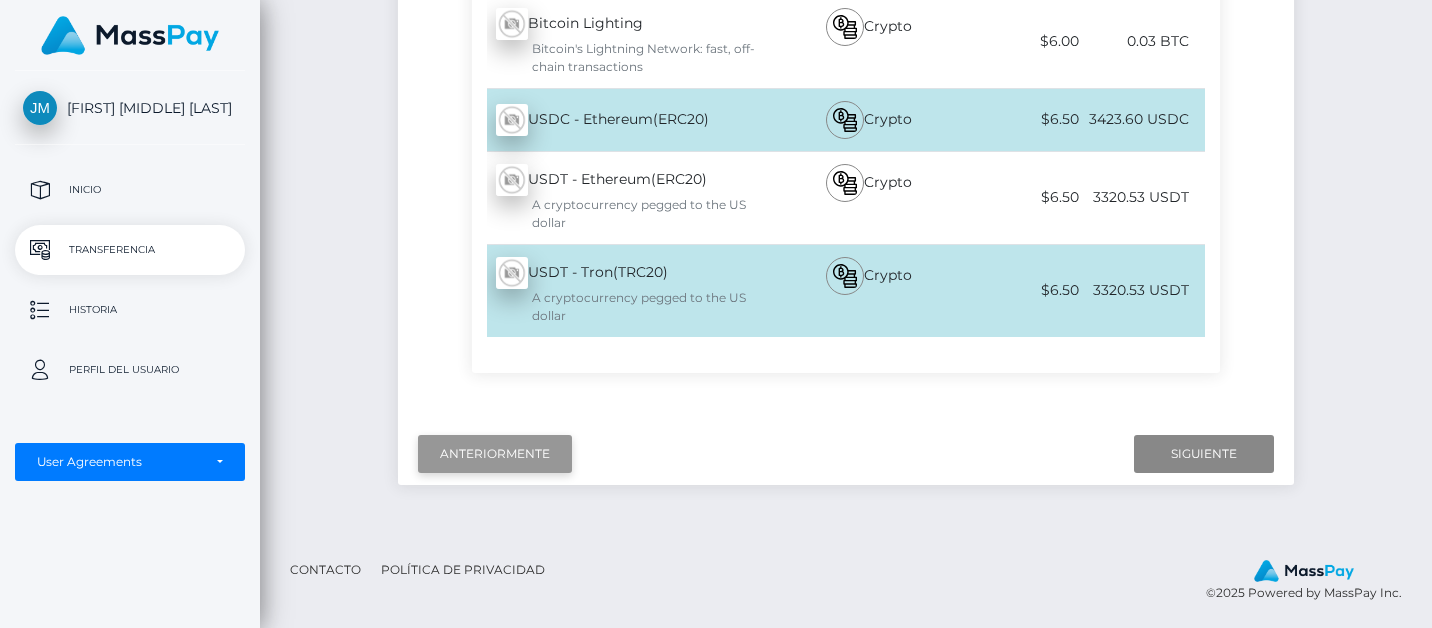 click on "Previous" at bounding box center [495, 454] 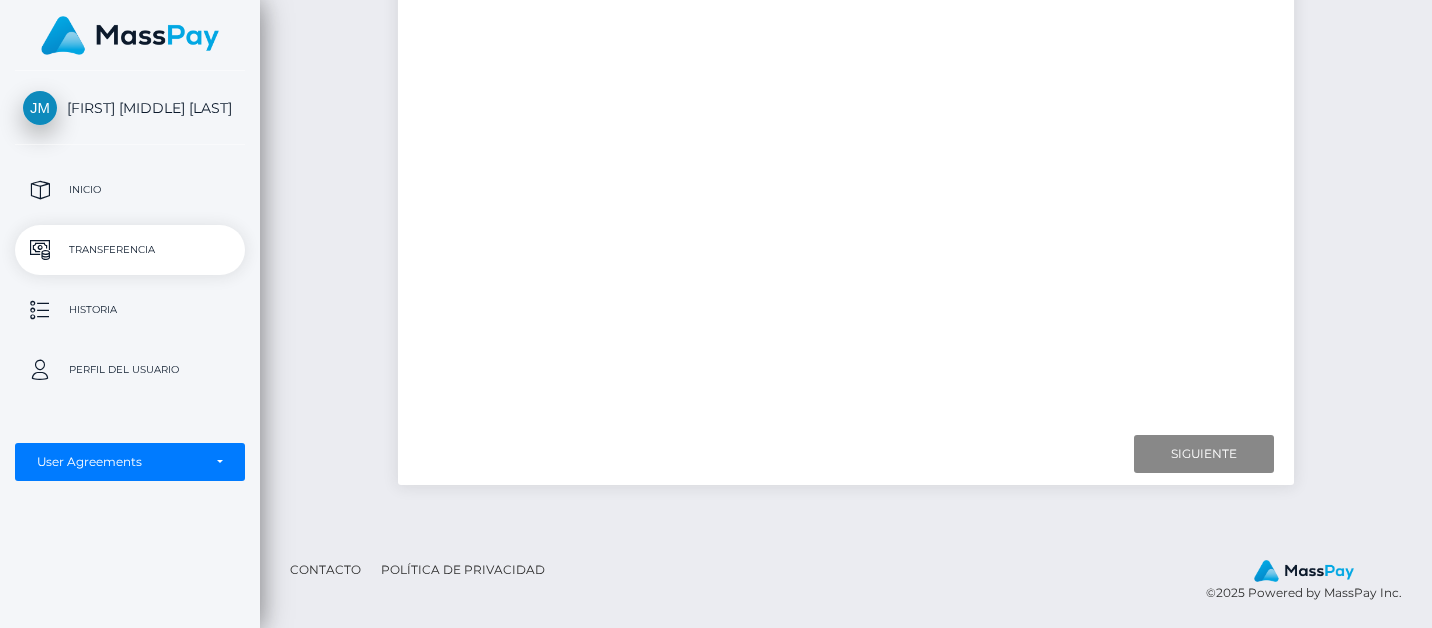 scroll, scrollTop: 330, scrollLeft: 0, axis: vertical 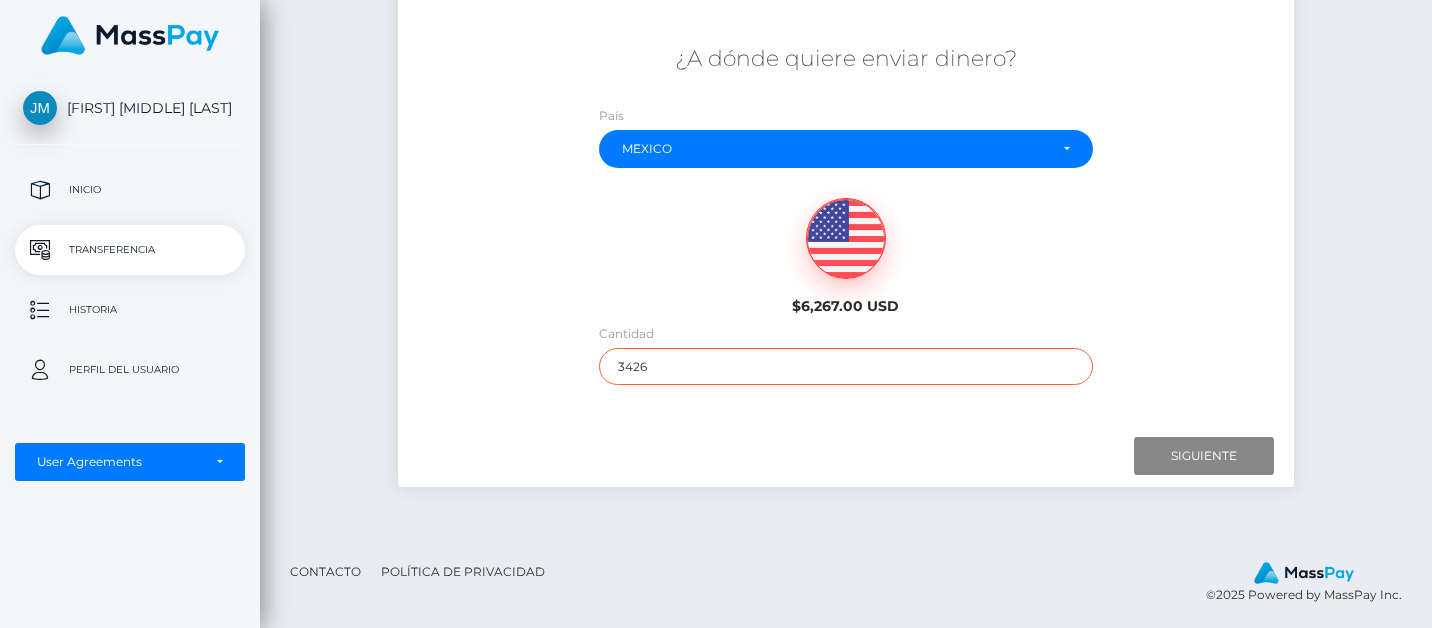 click on "3426" at bounding box center (845, 366) 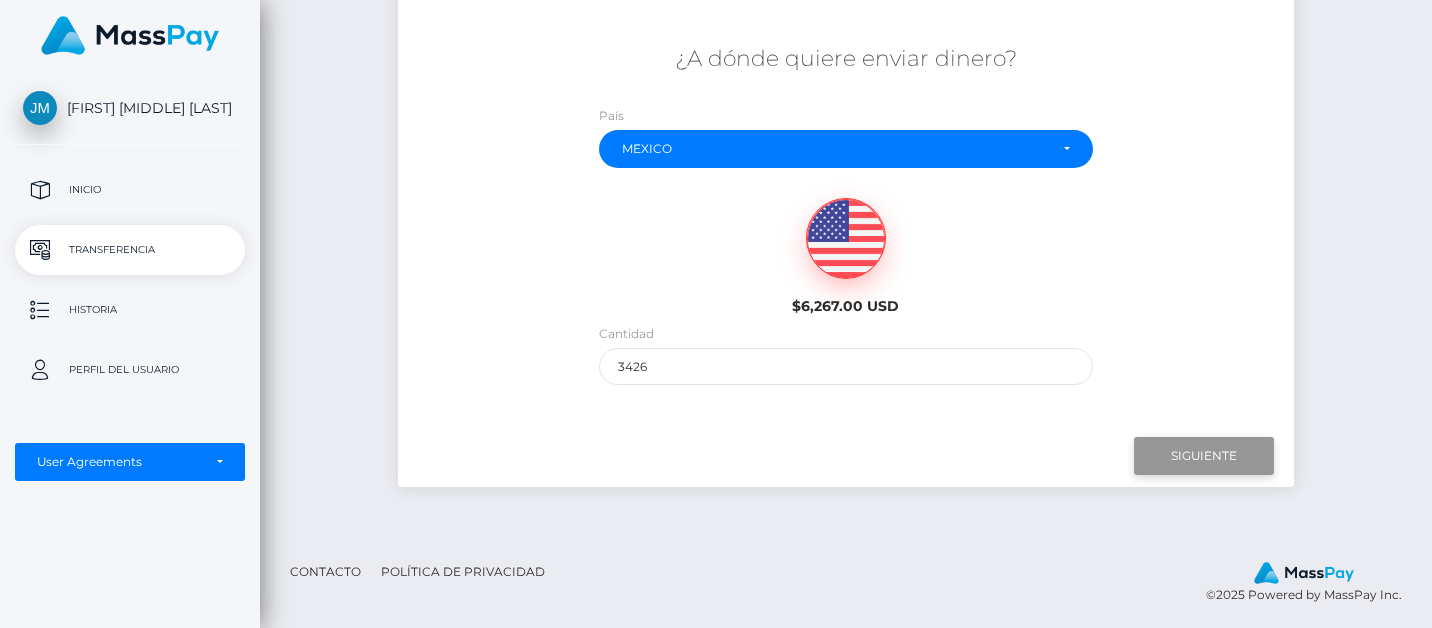 click on "Next" at bounding box center [1204, 456] 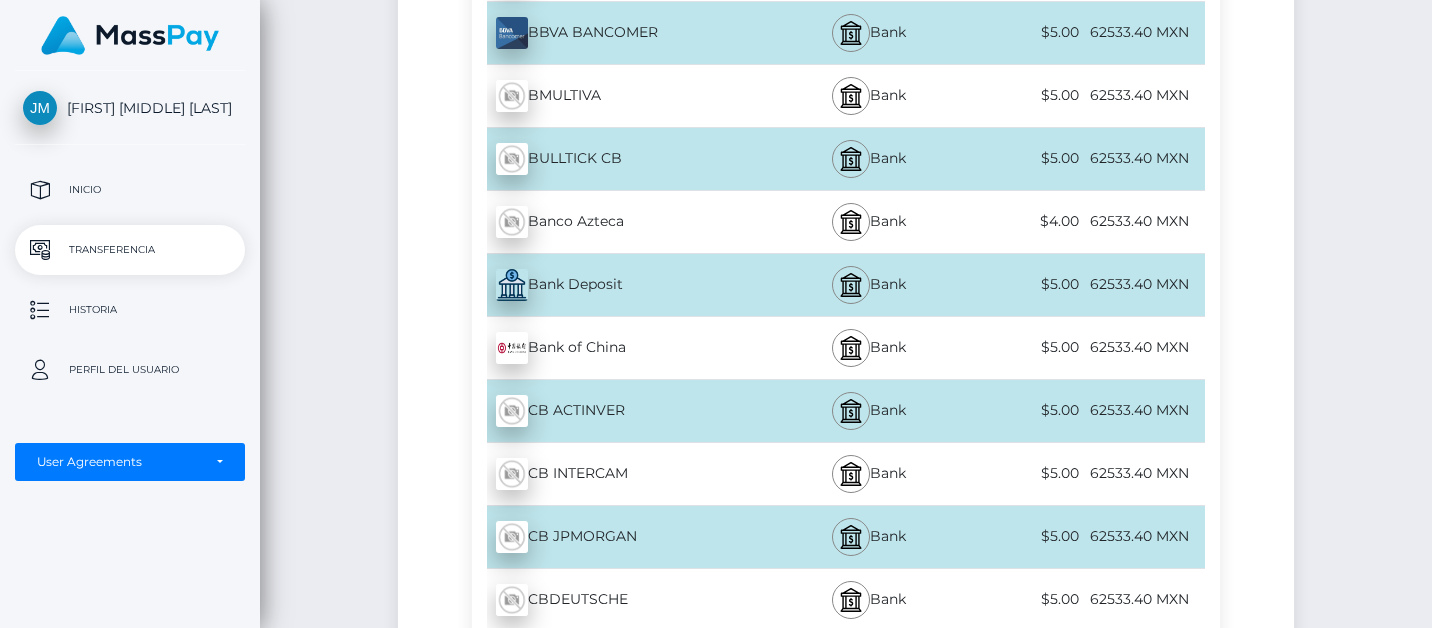 scroll, scrollTop: 3124, scrollLeft: 0, axis: vertical 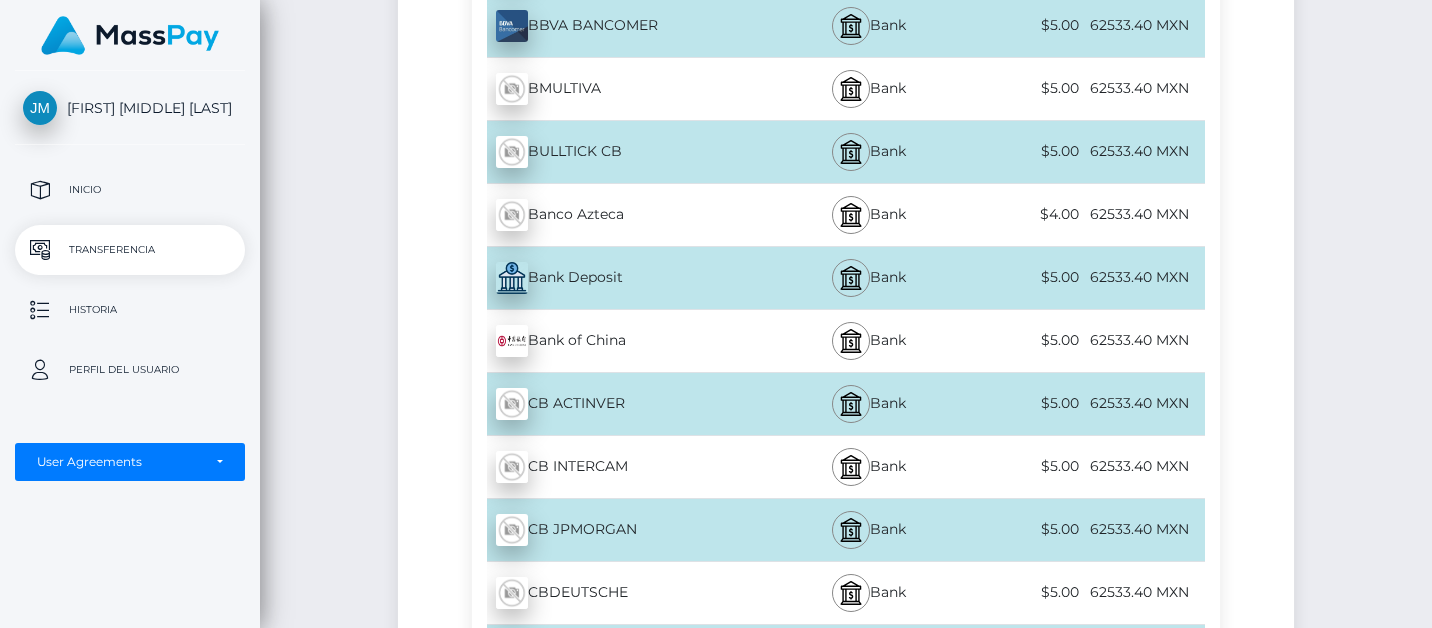 click on "62533.40 MXN" at bounding box center [1144, 277] 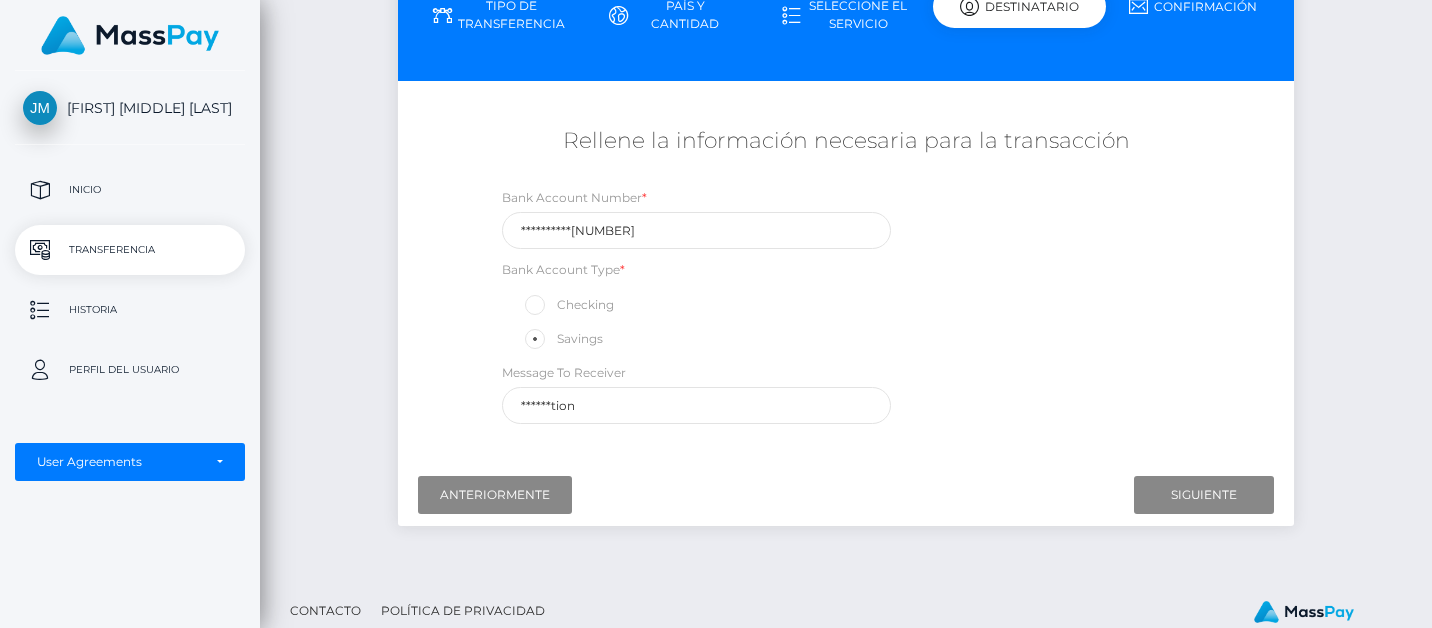 scroll, scrollTop: 268, scrollLeft: 0, axis: vertical 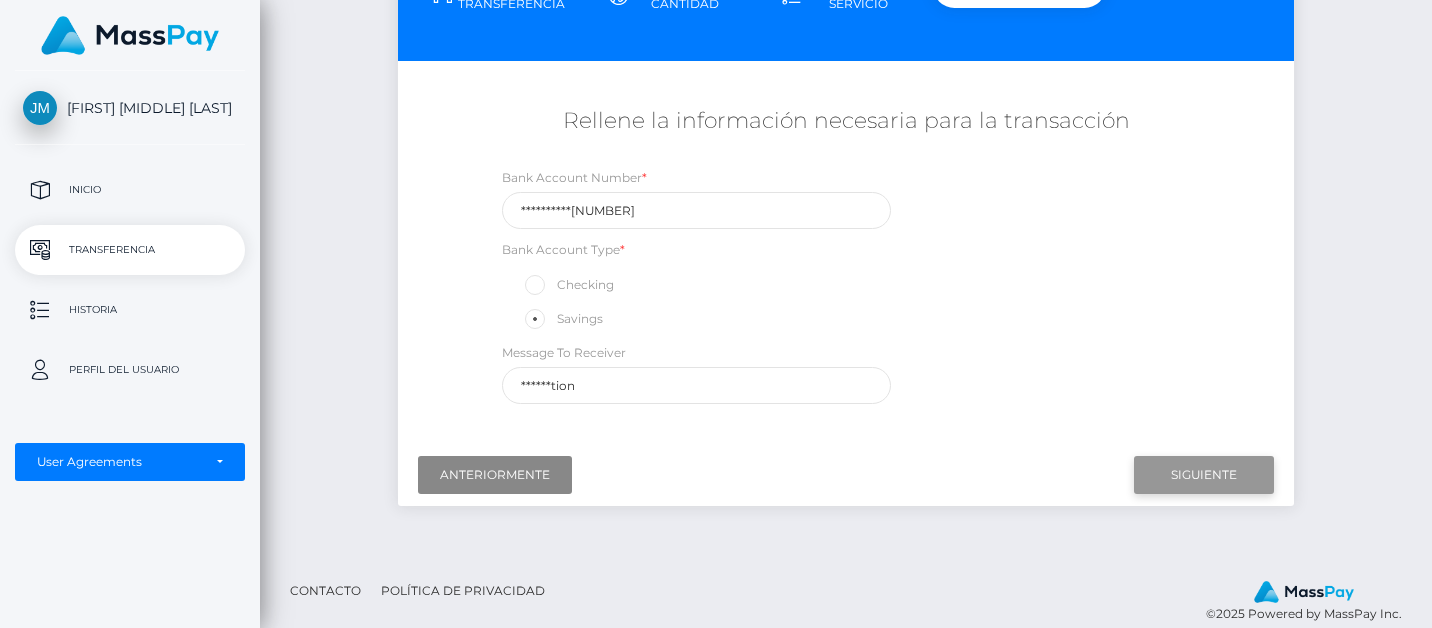 click on "Next" at bounding box center [1204, 475] 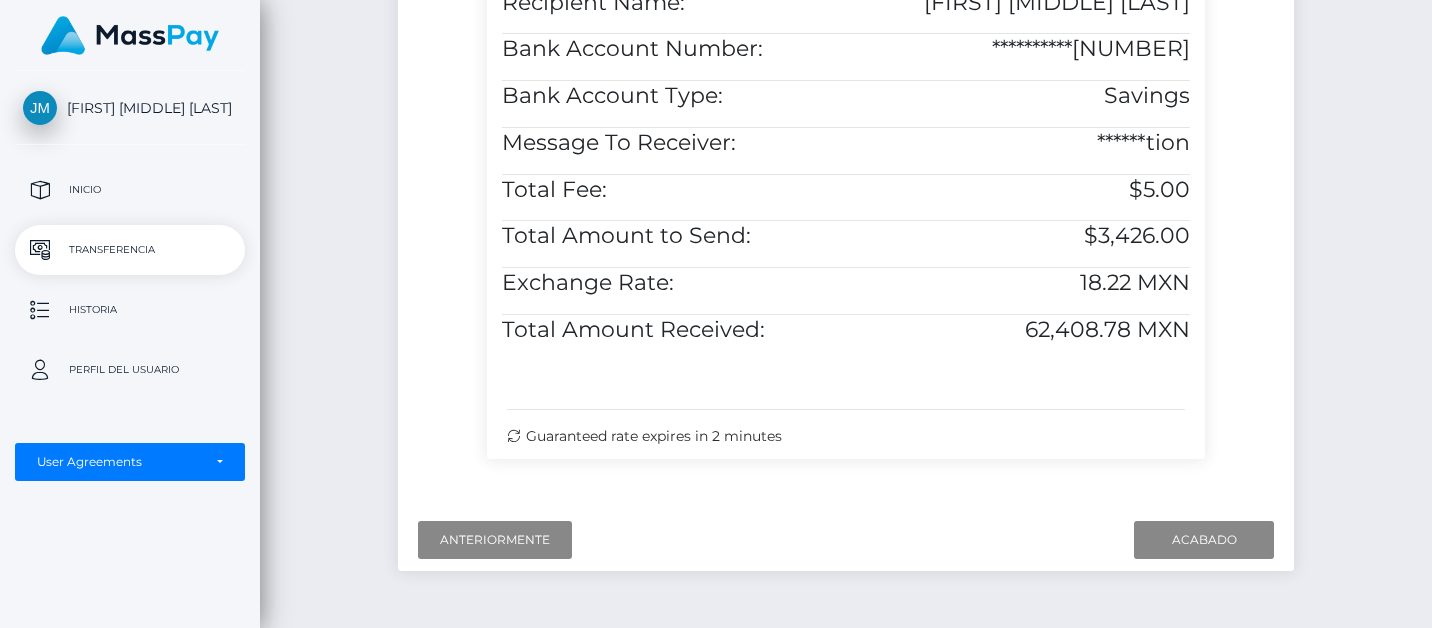 scroll, scrollTop: 717, scrollLeft: 0, axis: vertical 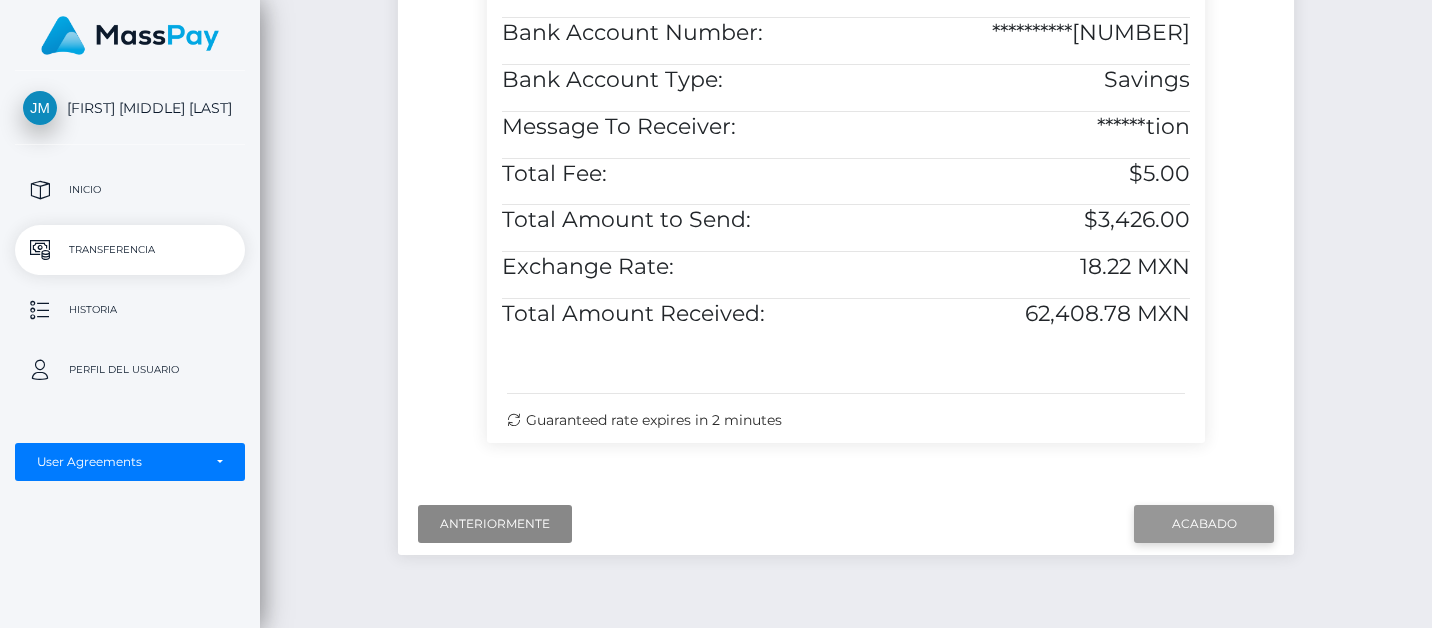 click on "Finish" at bounding box center [1204, 524] 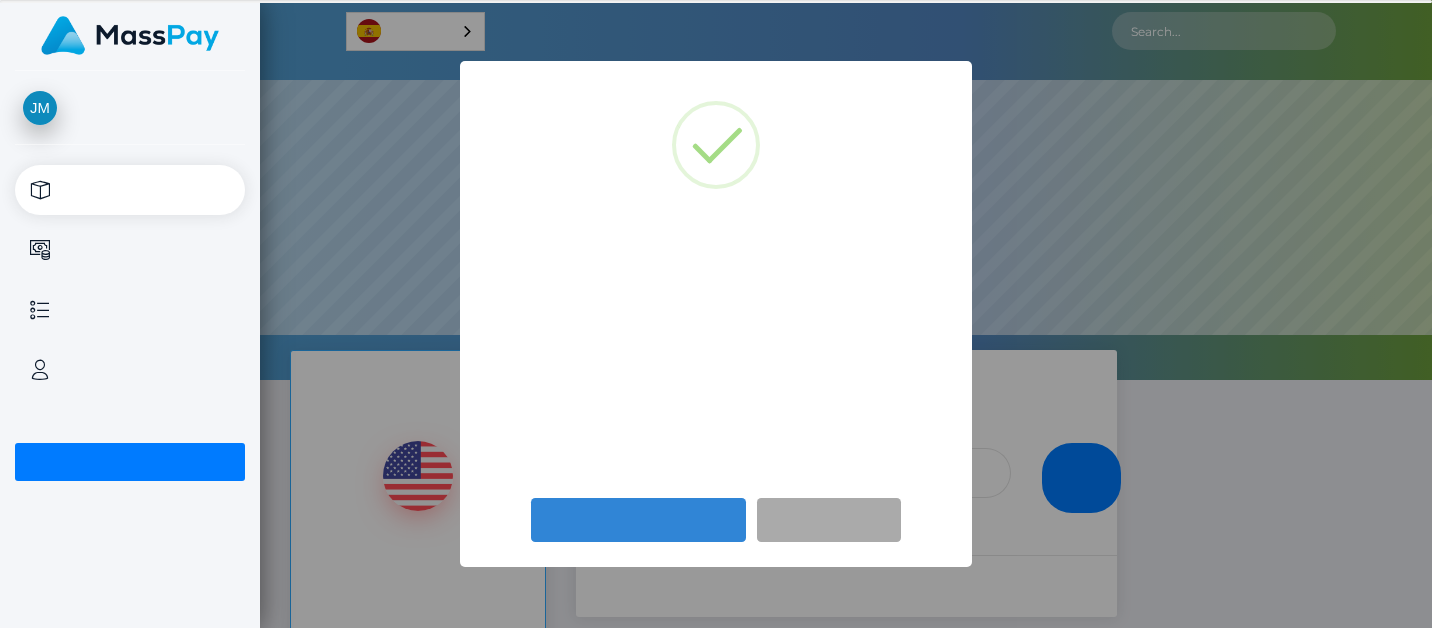 scroll, scrollTop: 0, scrollLeft: 0, axis: both 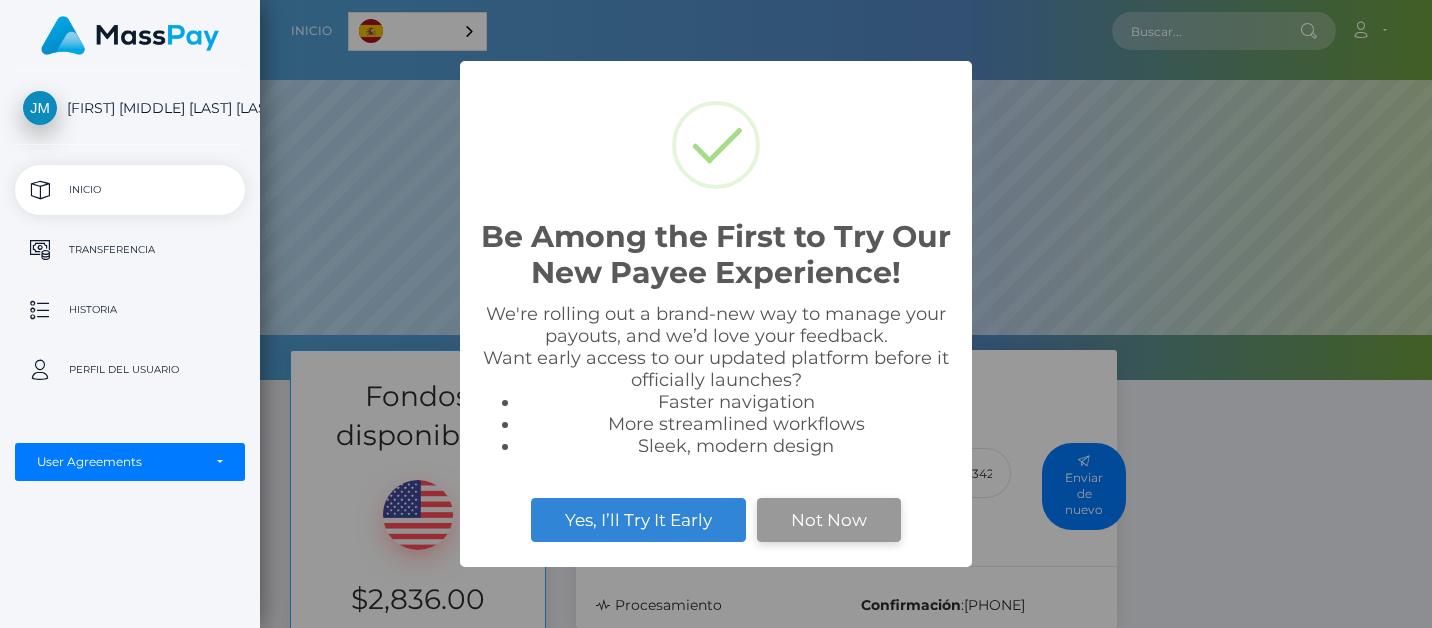 click on "Not Now" at bounding box center [829, 520] 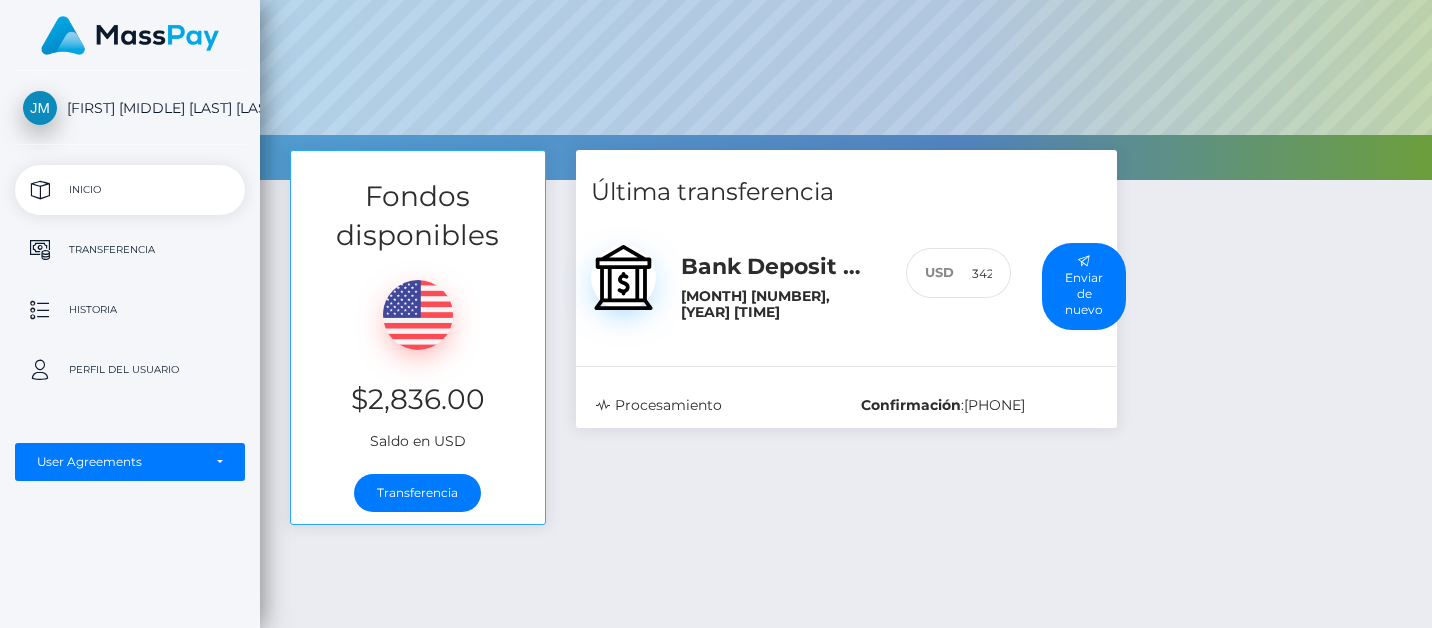 scroll, scrollTop: 205, scrollLeft: 0, axis: vertical 